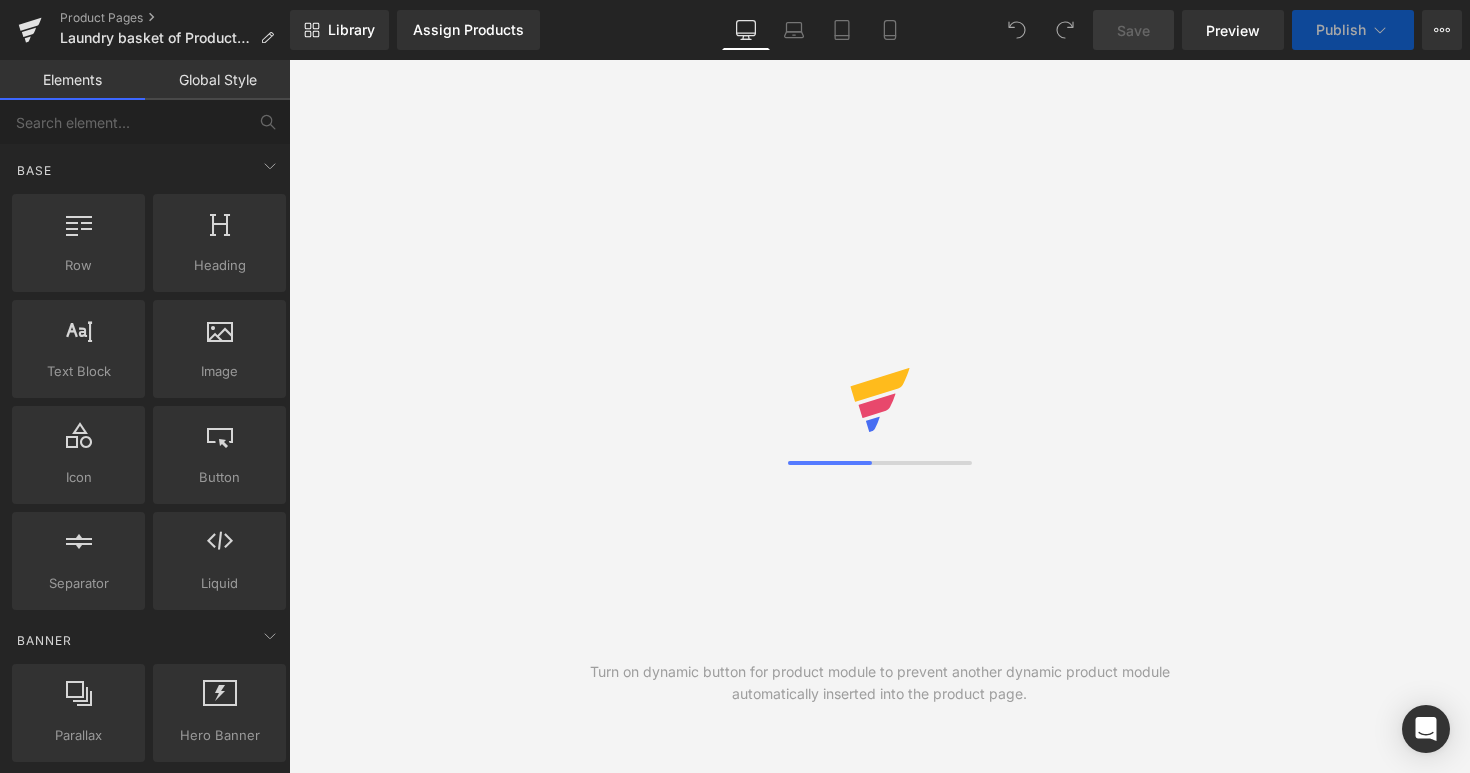 scroll, scrollTop: 0, scrollLeft: 0, axis: both 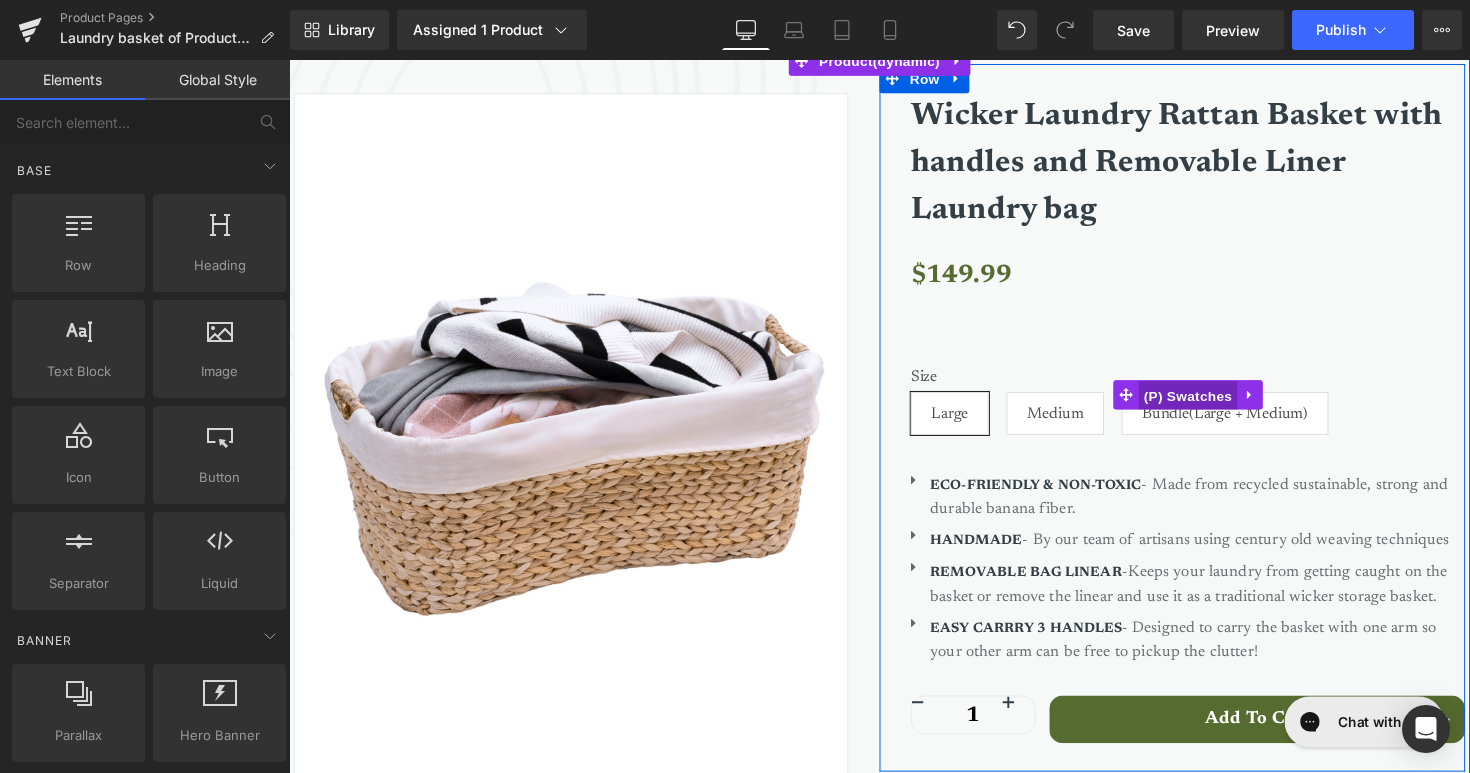 click on "(P) Swatches" at bounding box center (1210, 404) 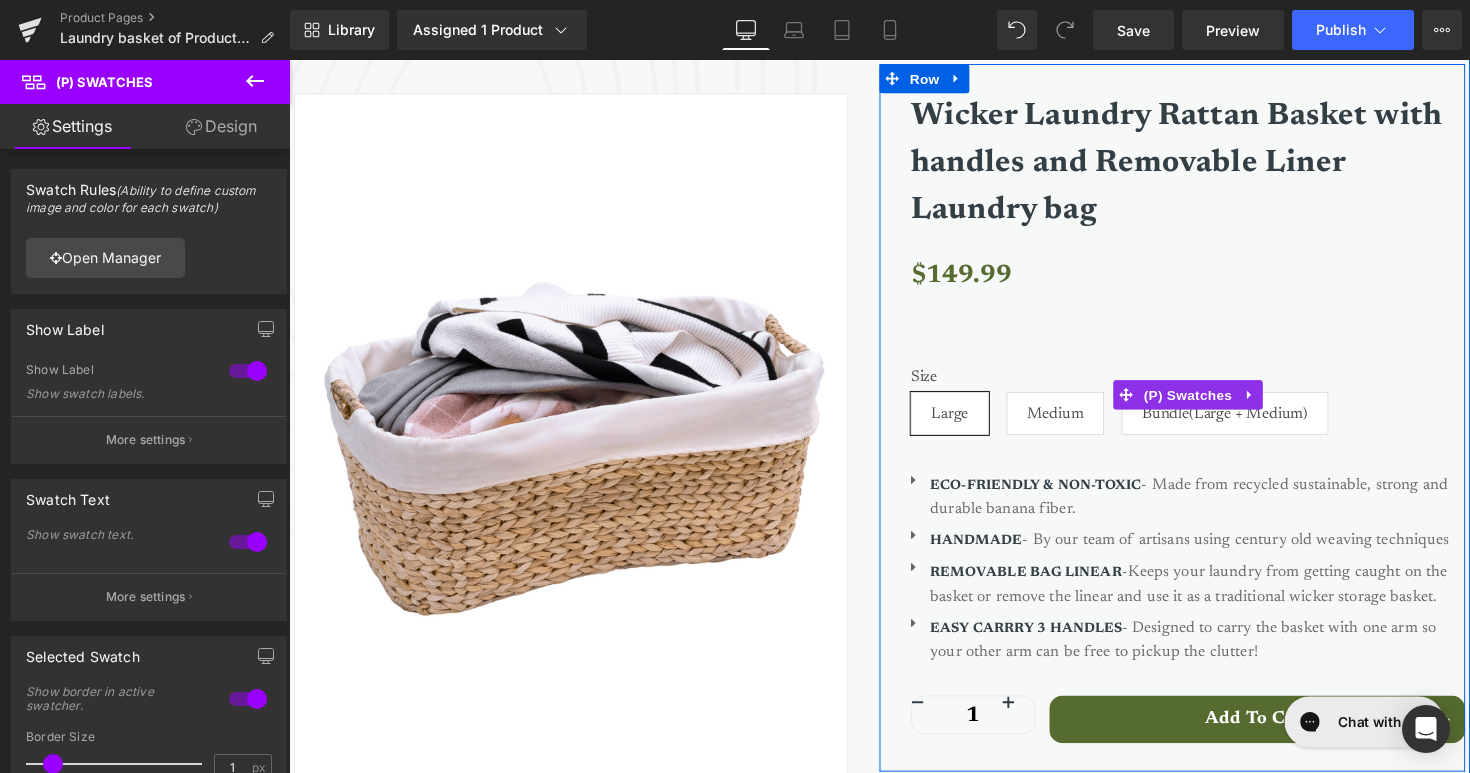 click on "Medium" at bounding box center [1074, 422] 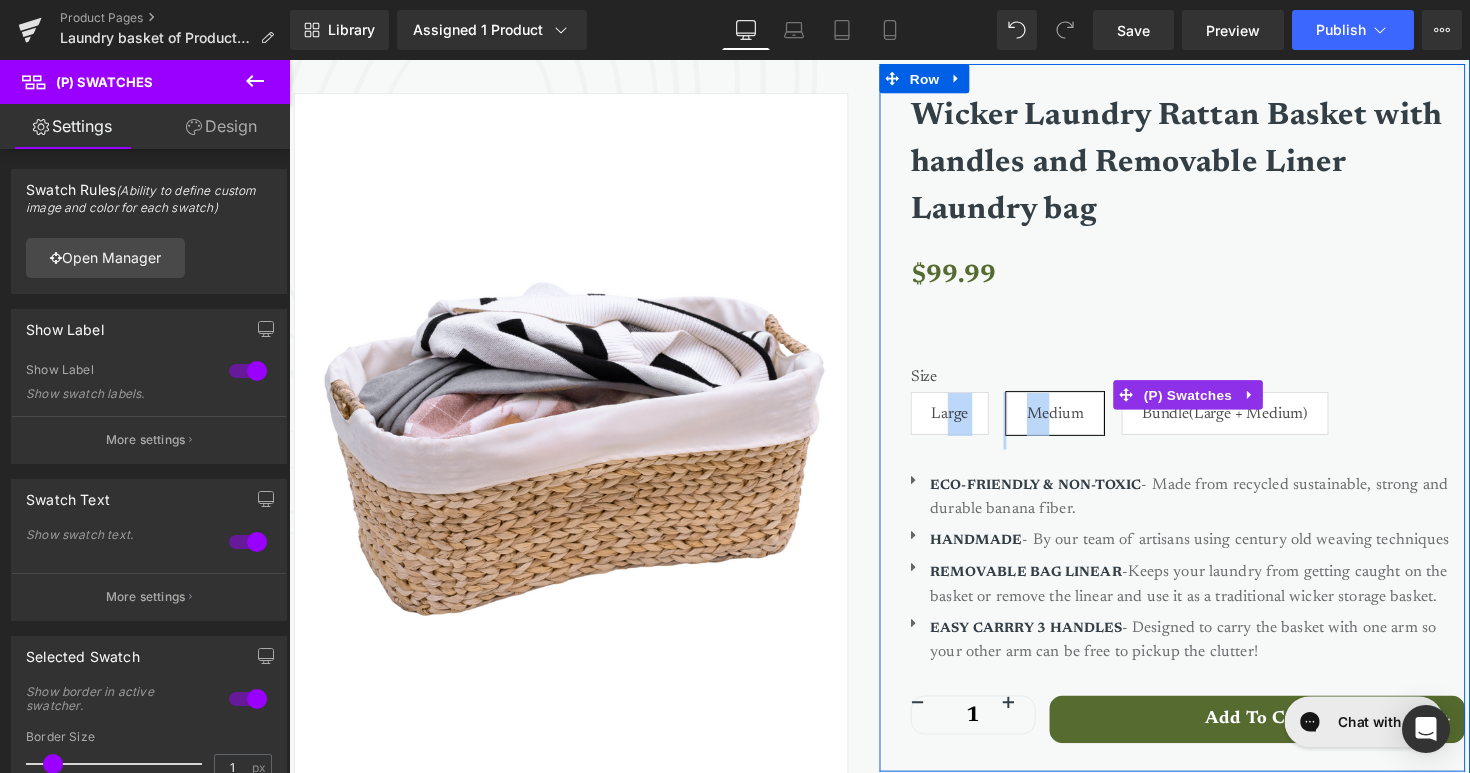 drag, startPoint x: 1064, startPoint y: 420, endPoint x: 962, endPoint y: 418, distance: 102.01961 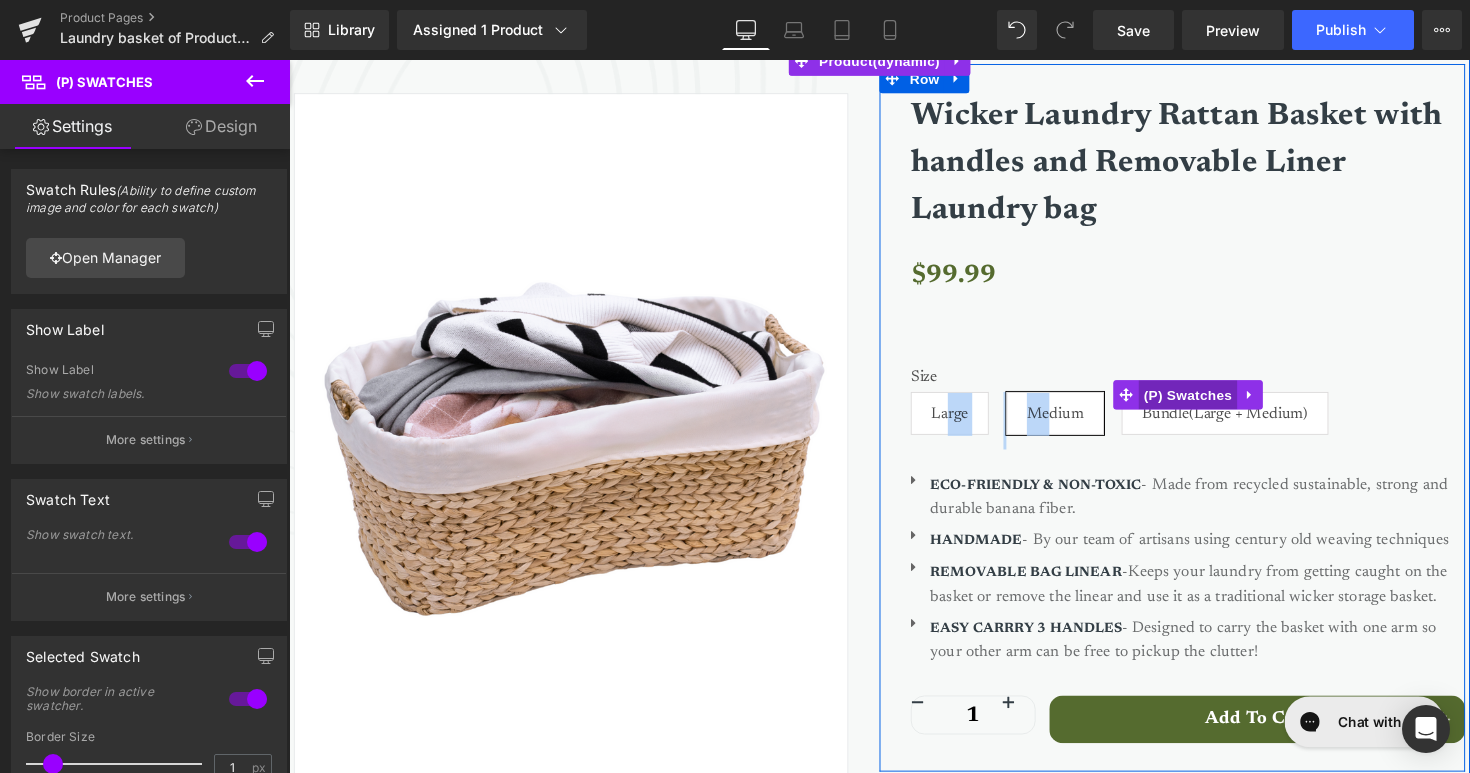 click on "(P) Swatches" at bounding box center [1210, 403] 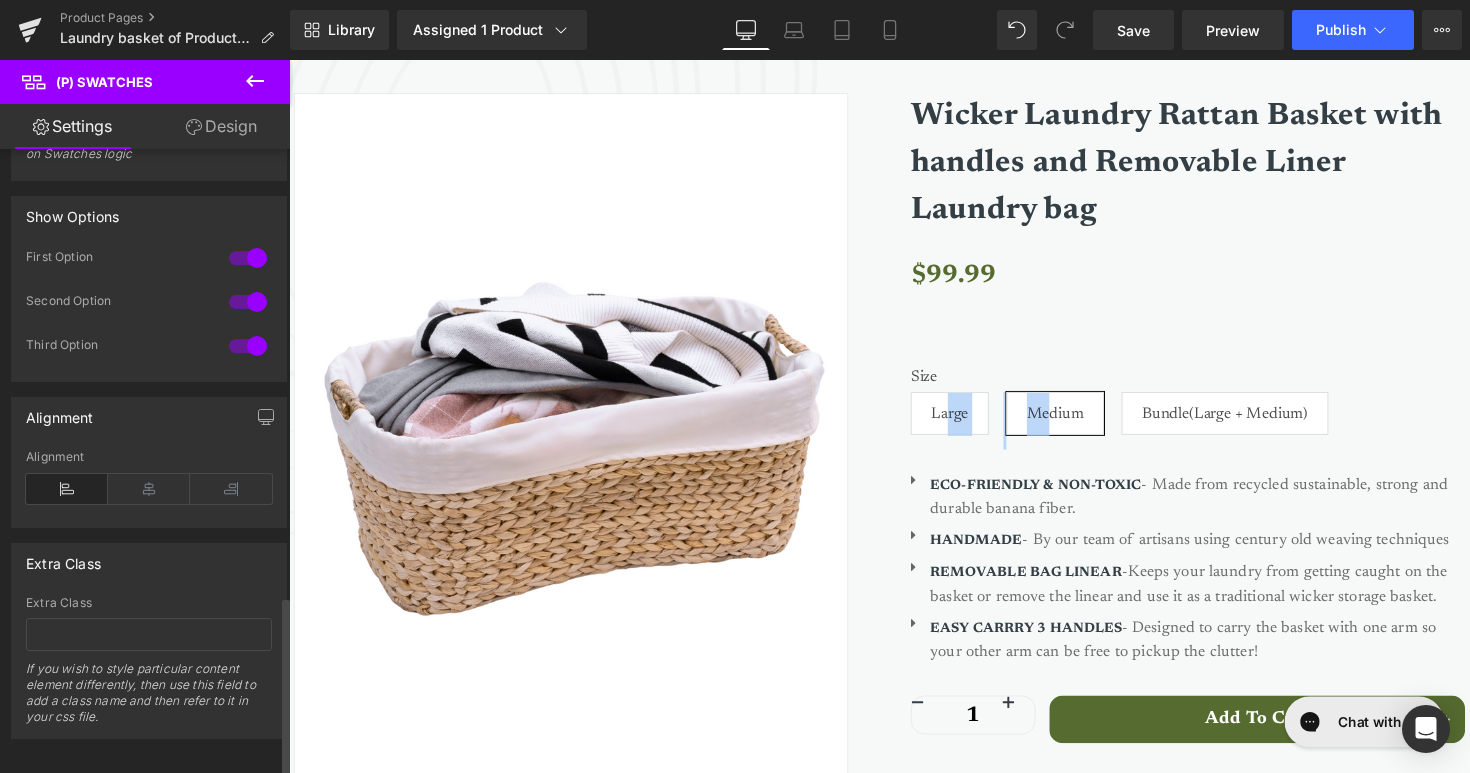 scroll, scrollTop: 1551, scrollLeft: 0, axis: vertical 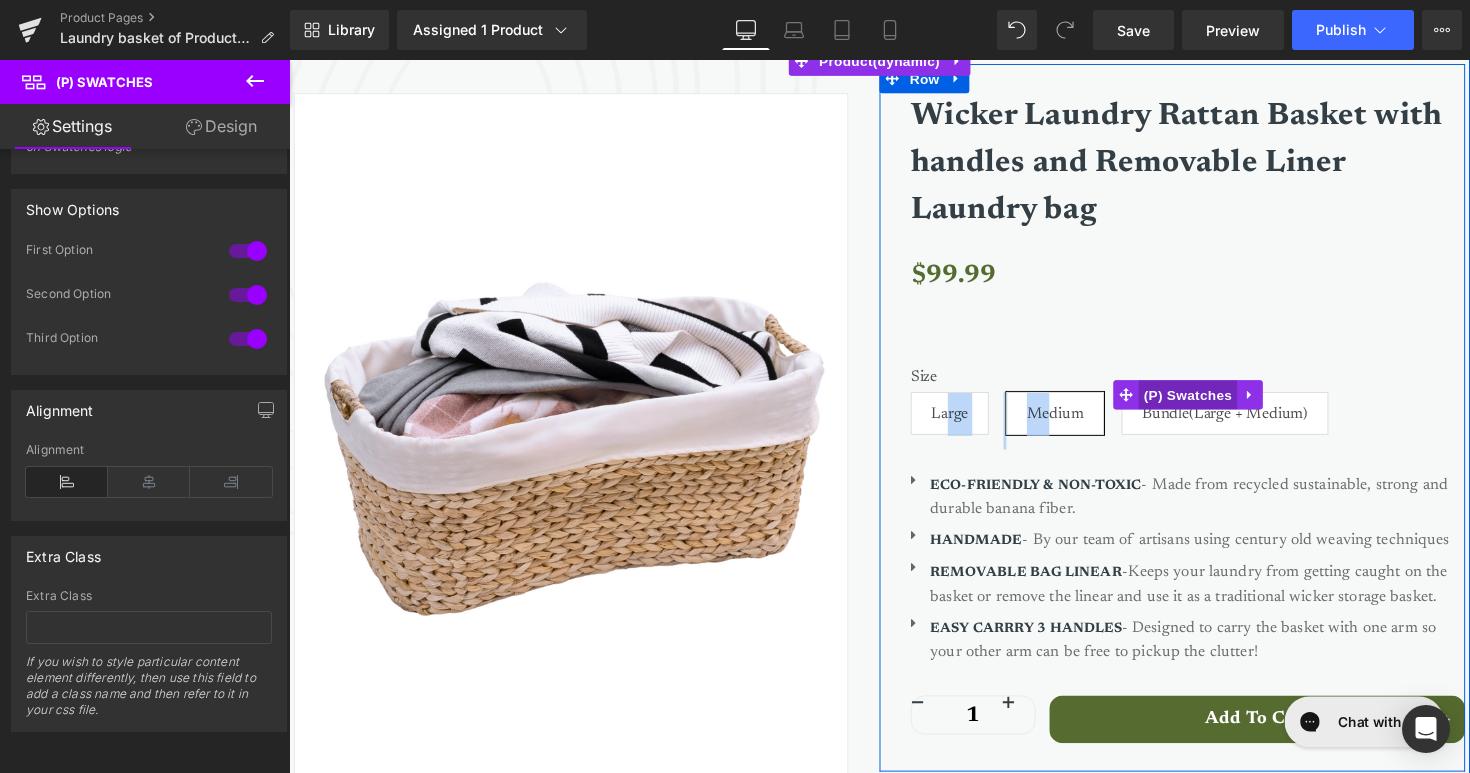 click on "(P) Swatches" at bounding box center (1210, 403) 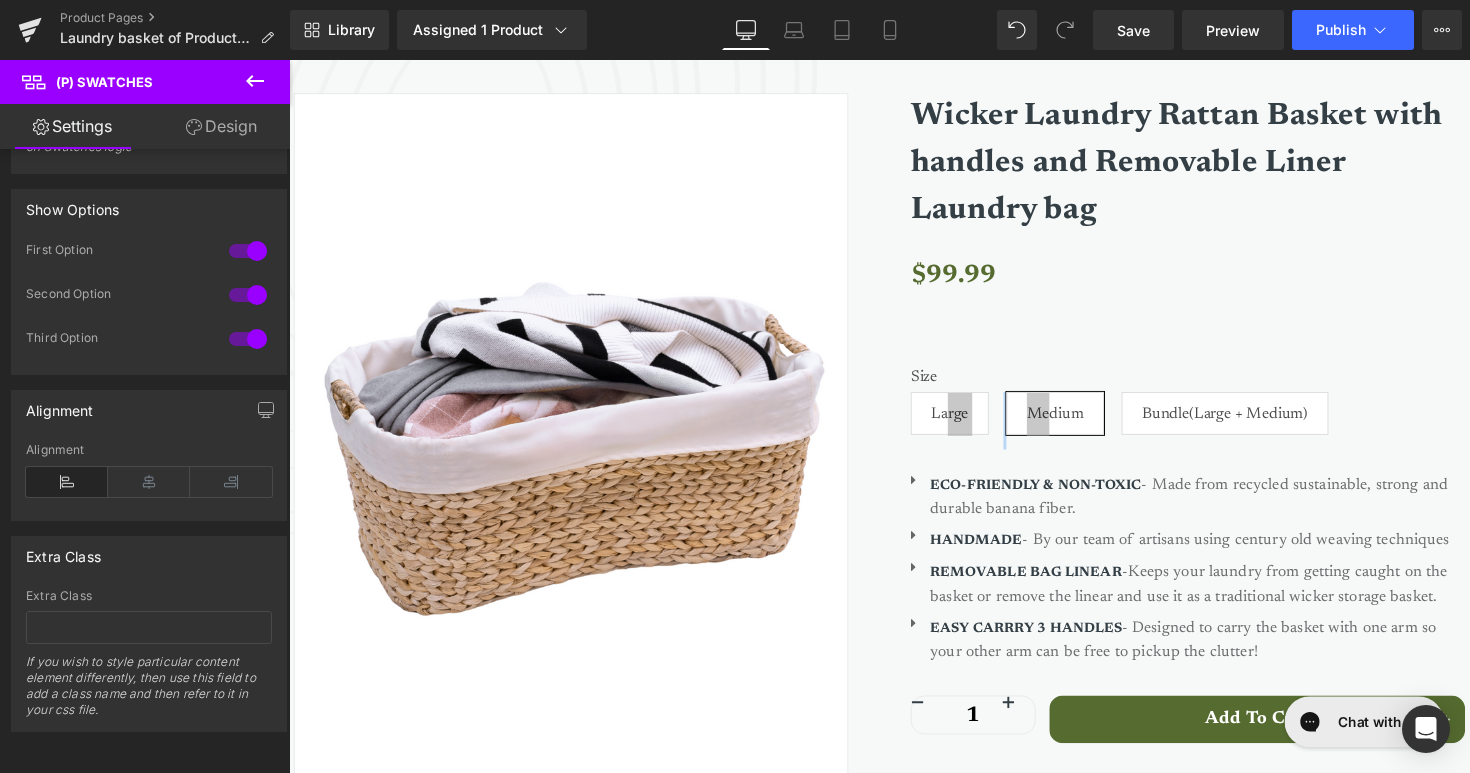 drag, startPoint x: 212, startPoint y: 123, endPoint x: 258, endPoint y: 219, distance: 106.451866 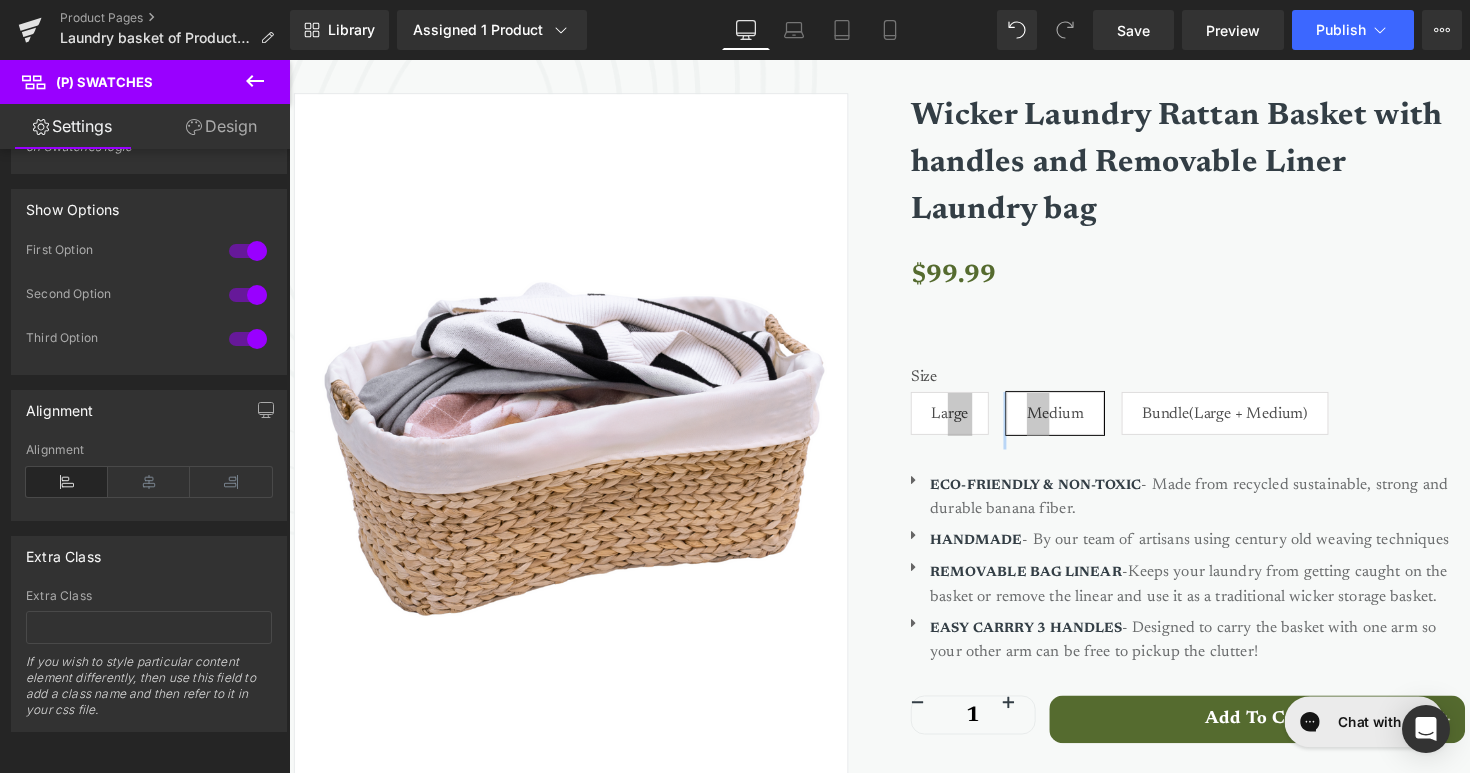 click on "Design" at bounding box center (221, 126) 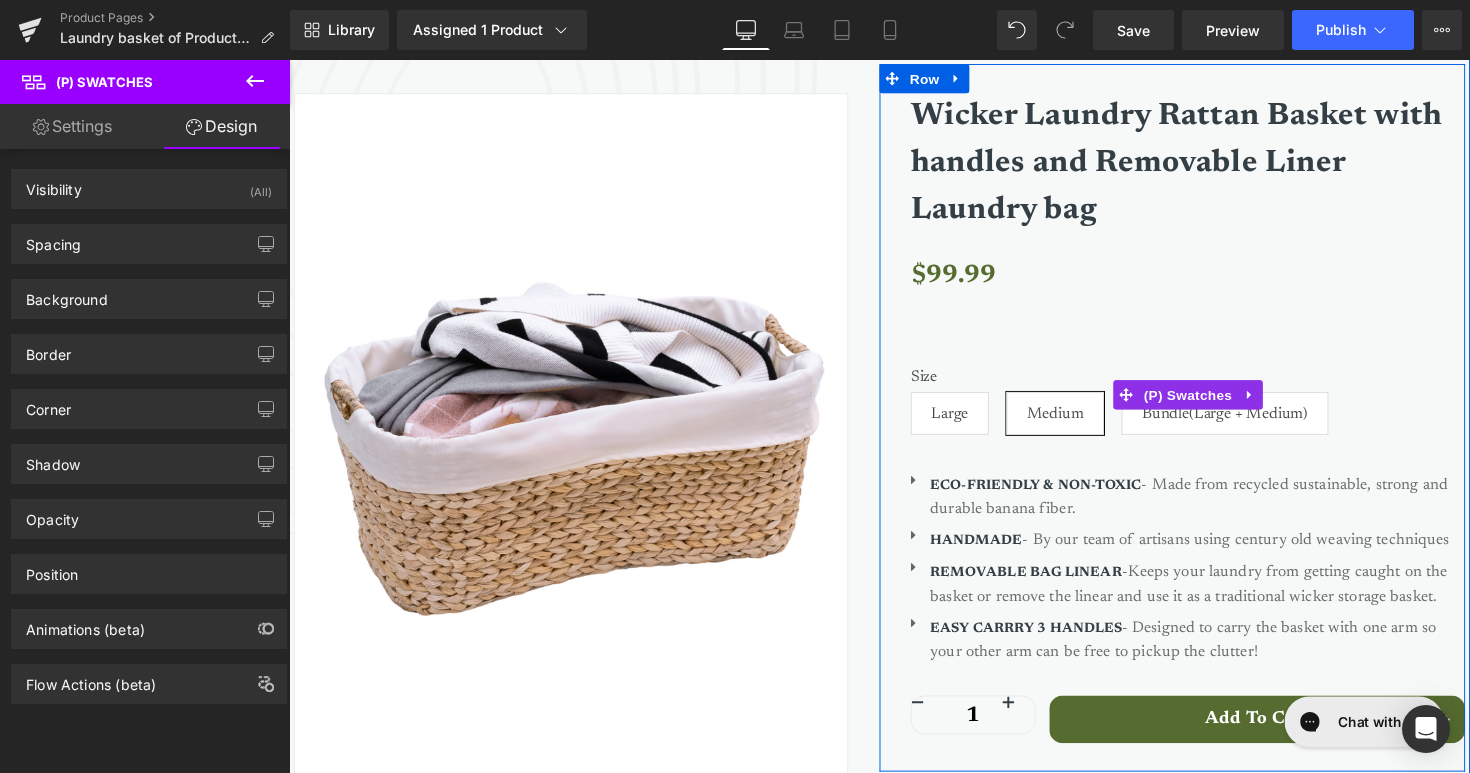 click on "Large" at bounding box center [966, 422] 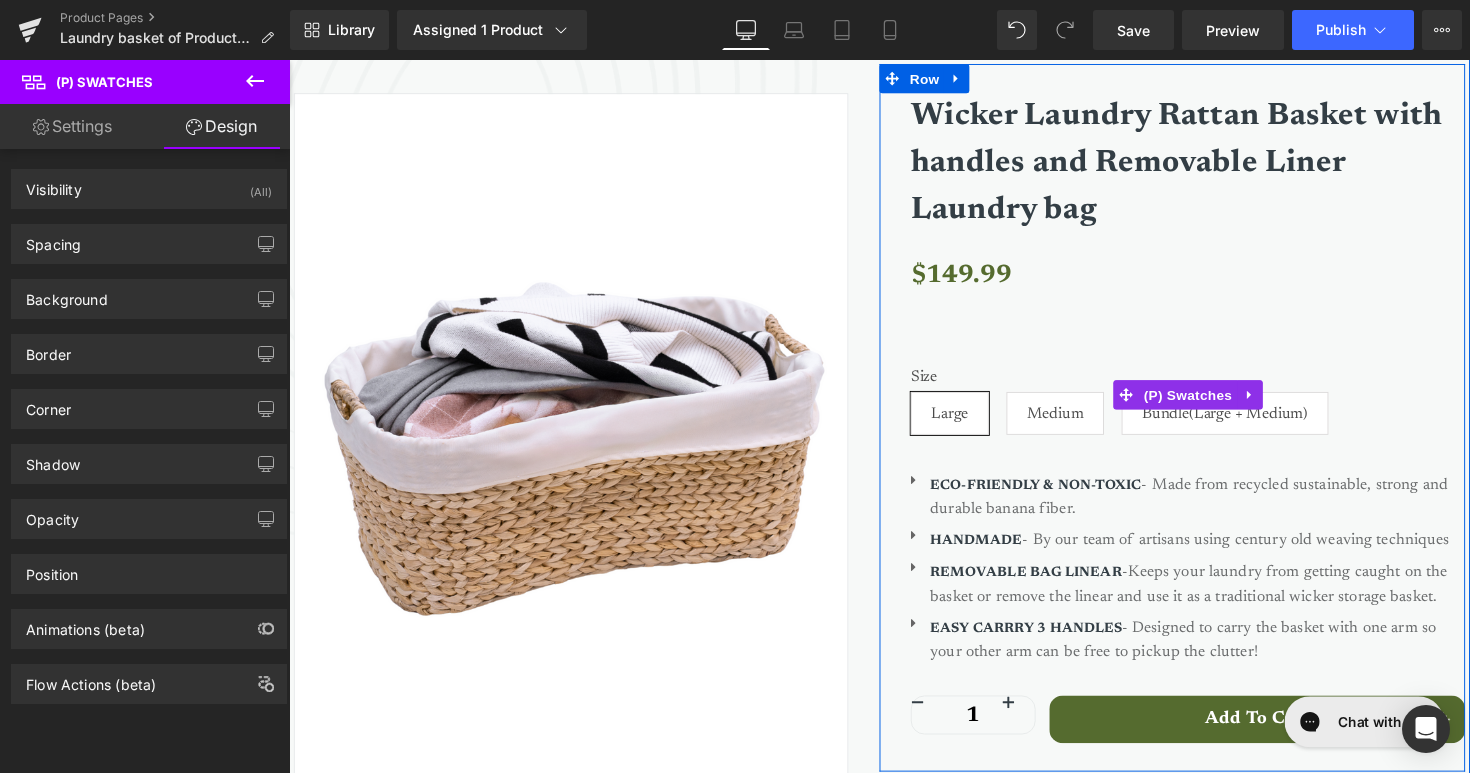 click on "Large" at bounding box center (966, 422) 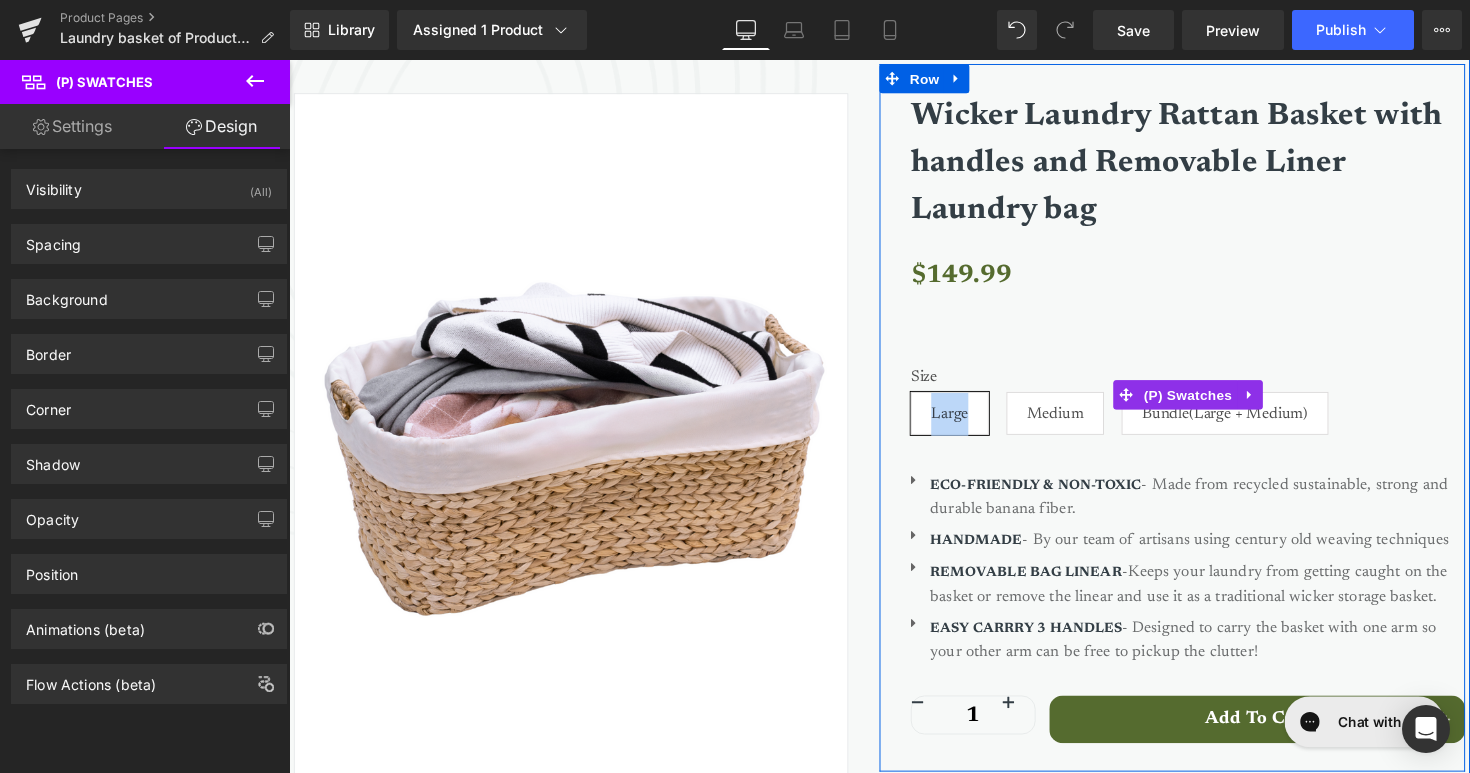 click on "Large" at bounding box center [966, 422] 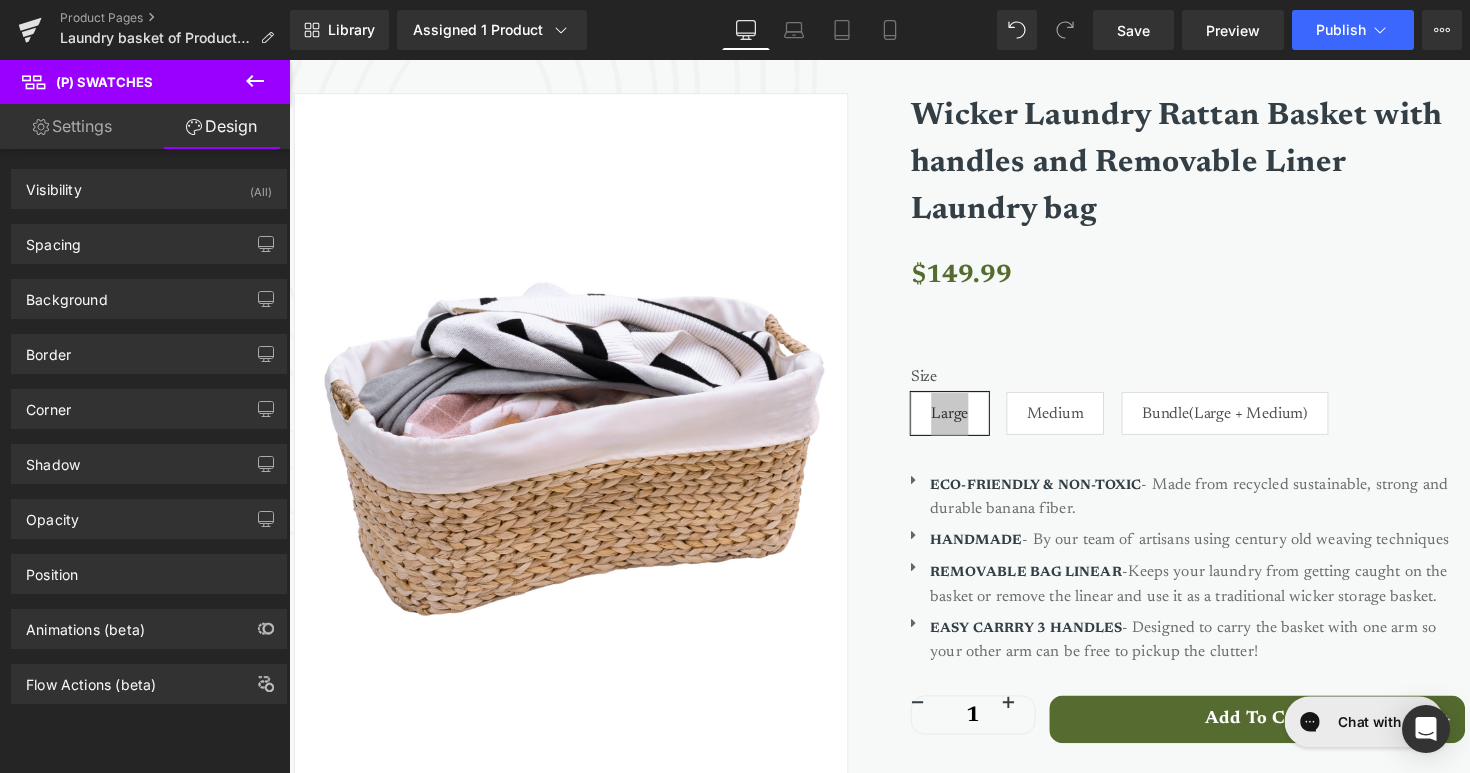 click on "Settings" at bounding box center (72, 126) 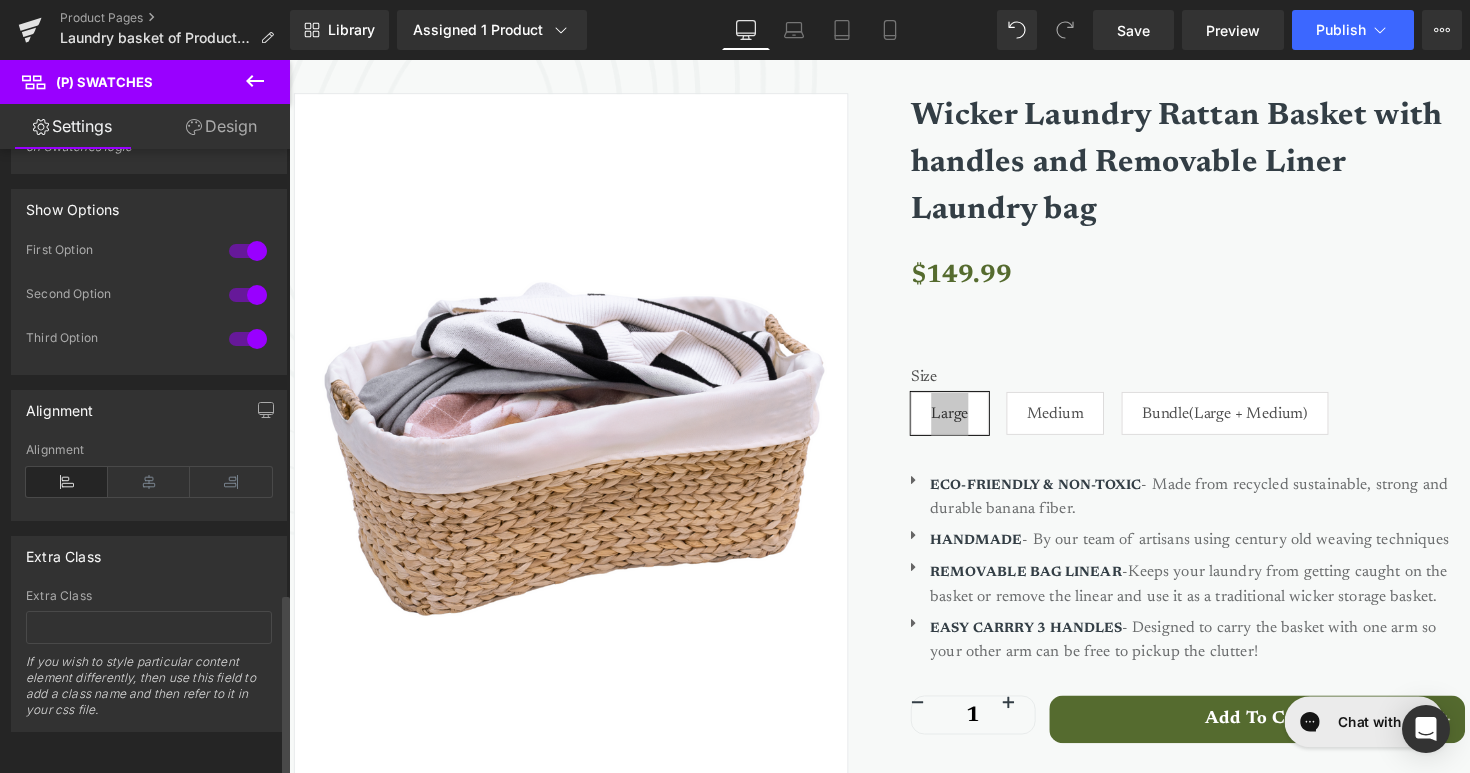 scroll, scrollTop: 1540, scrollLeft: 0, axis: vertical 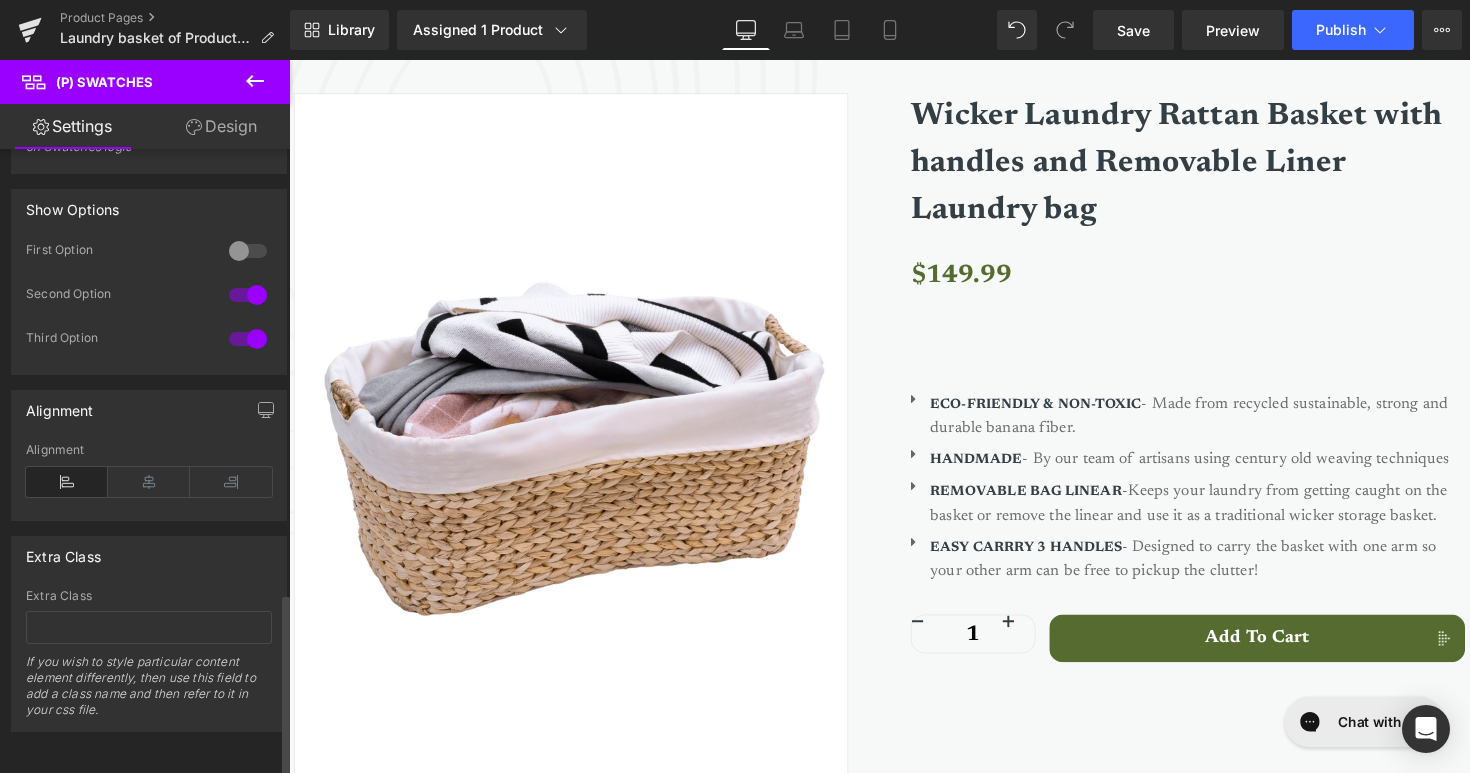 click at bounding box center (248, 251) 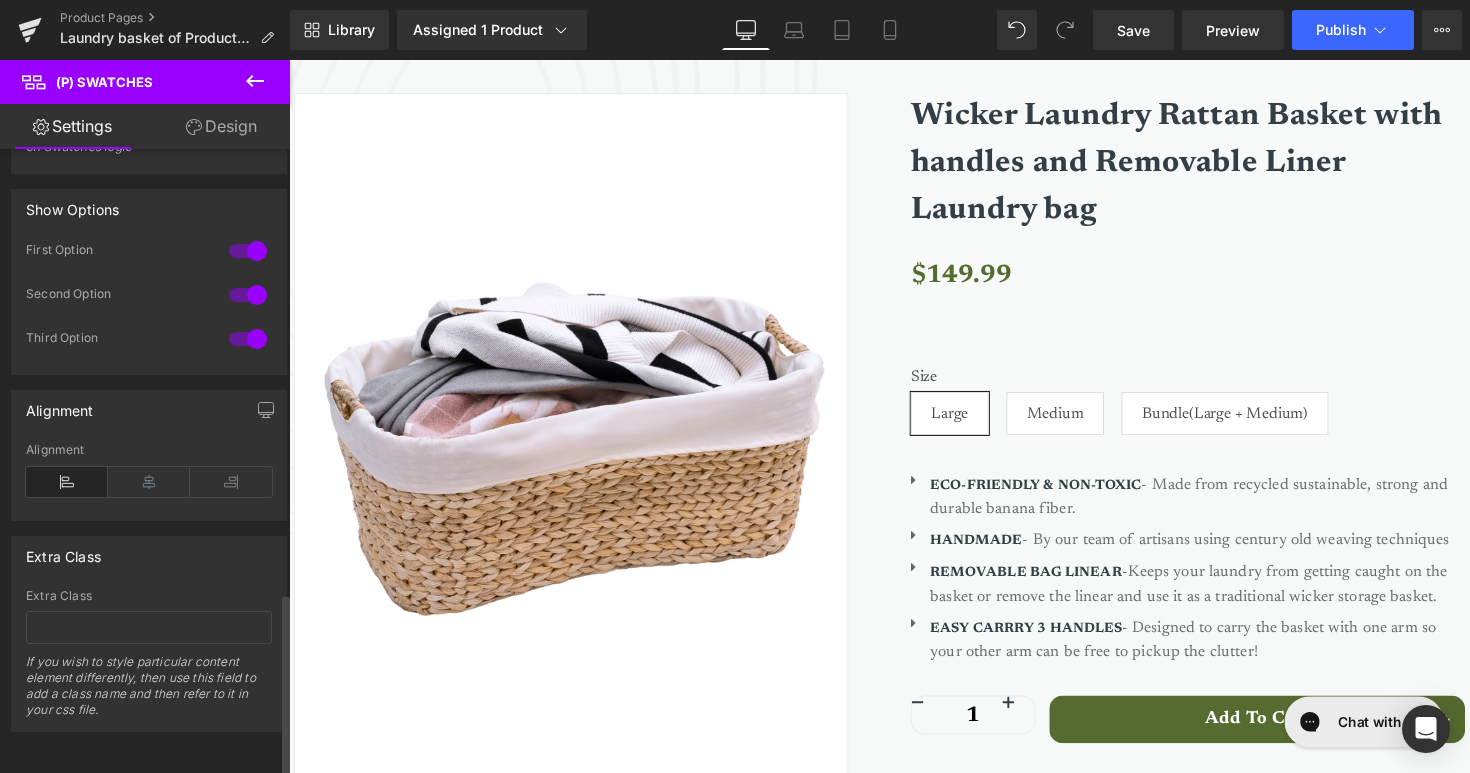 click at bounding box center [248, 295] 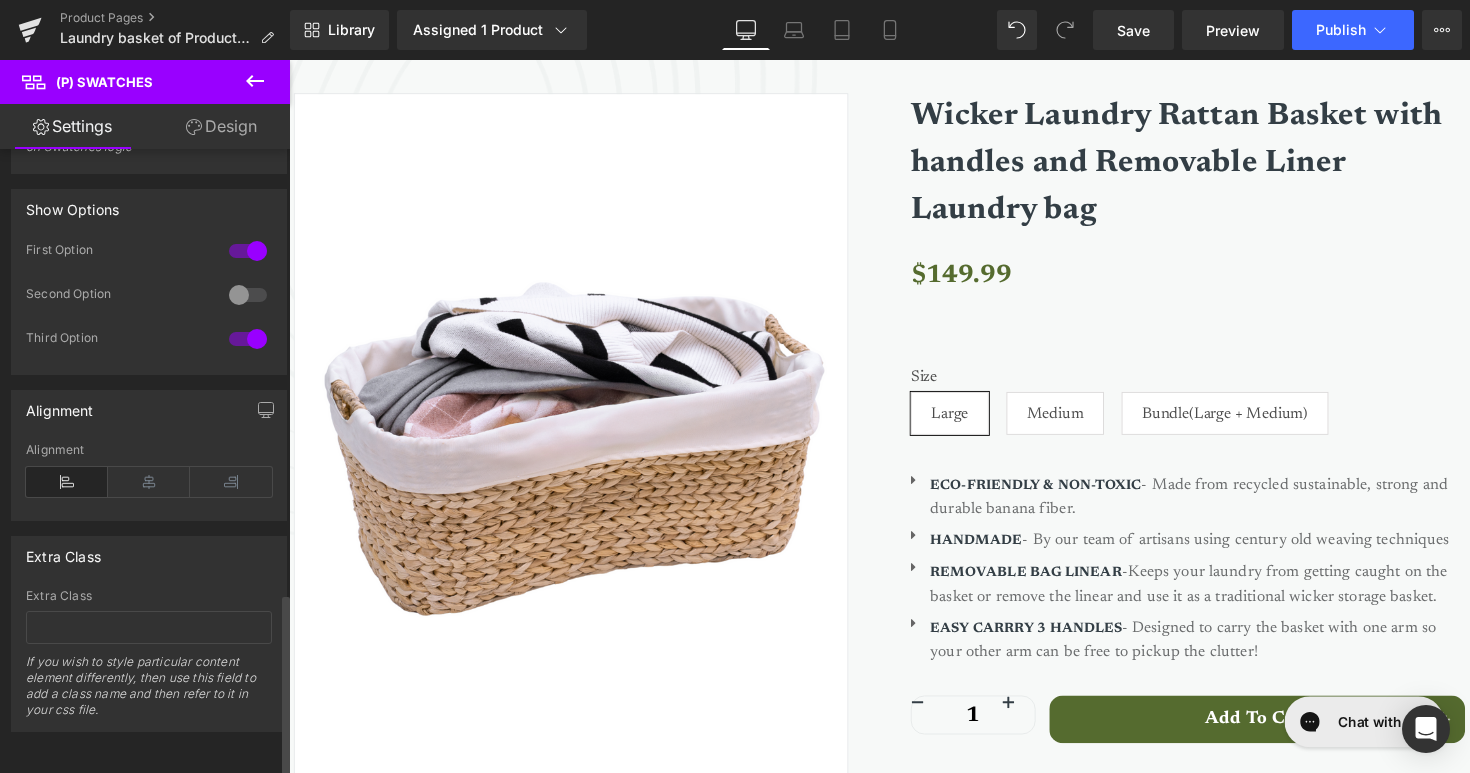 click at bounding box center (248, 295) 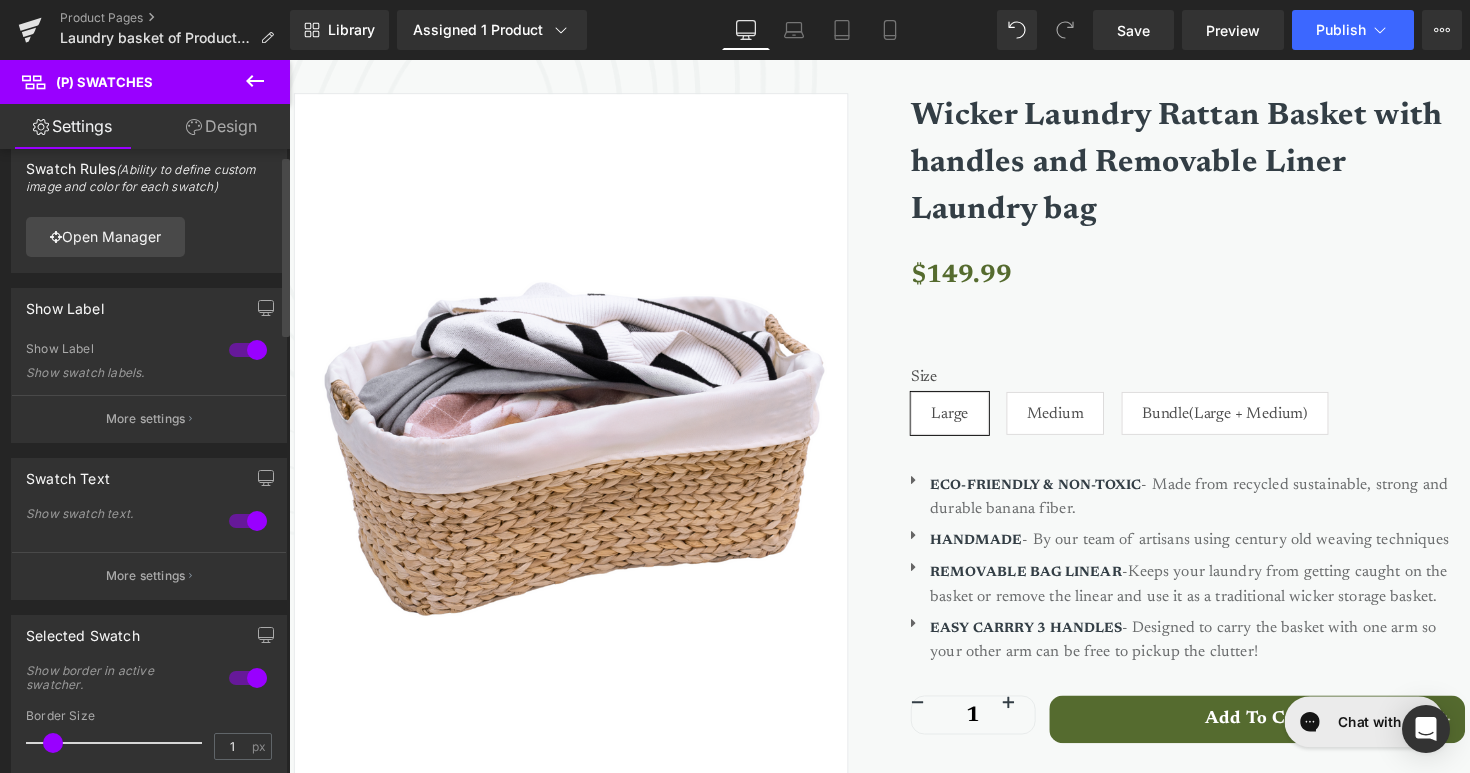 scroll, scrollTop: 0, scrollLeft: 0, axis: both 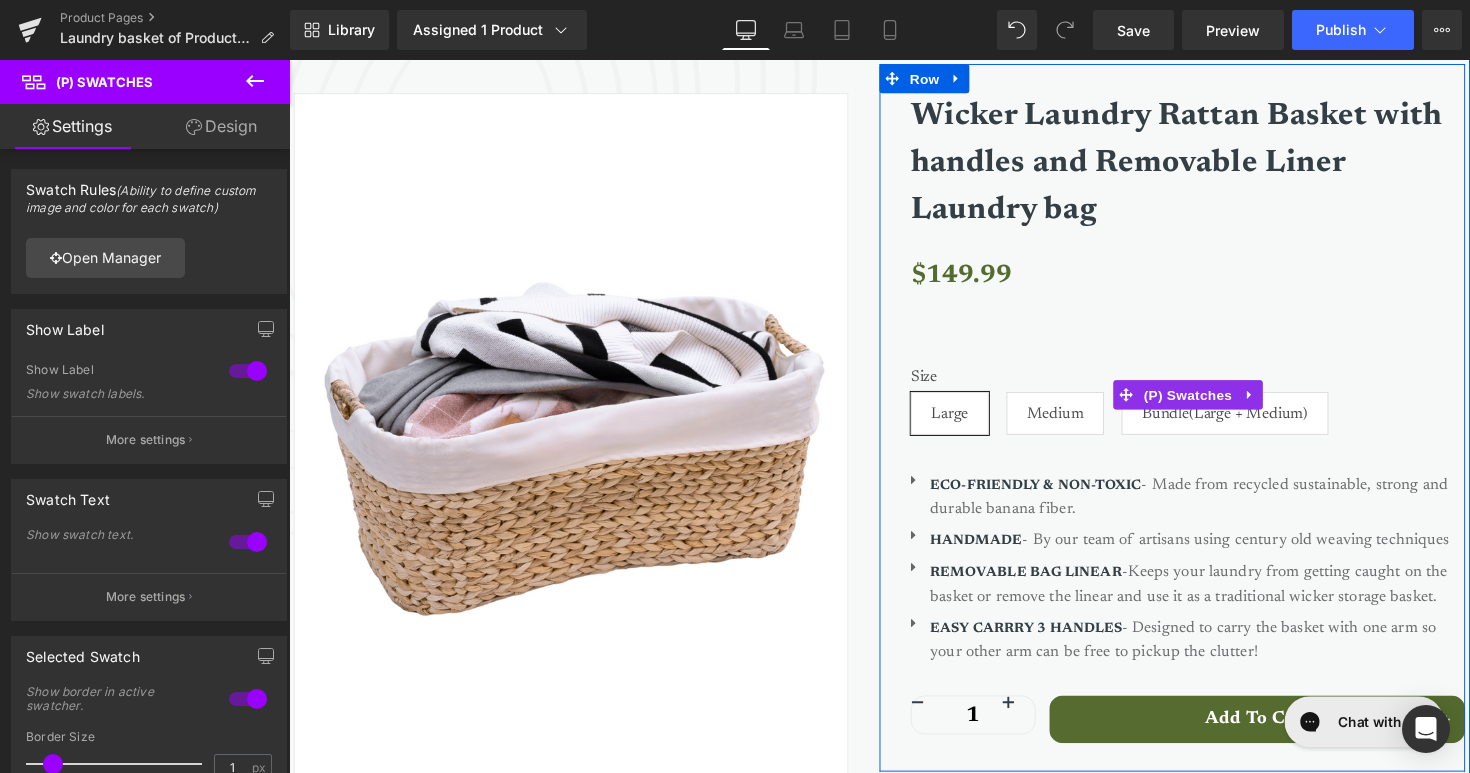 click on "Large" at bounding box center (966, 422) 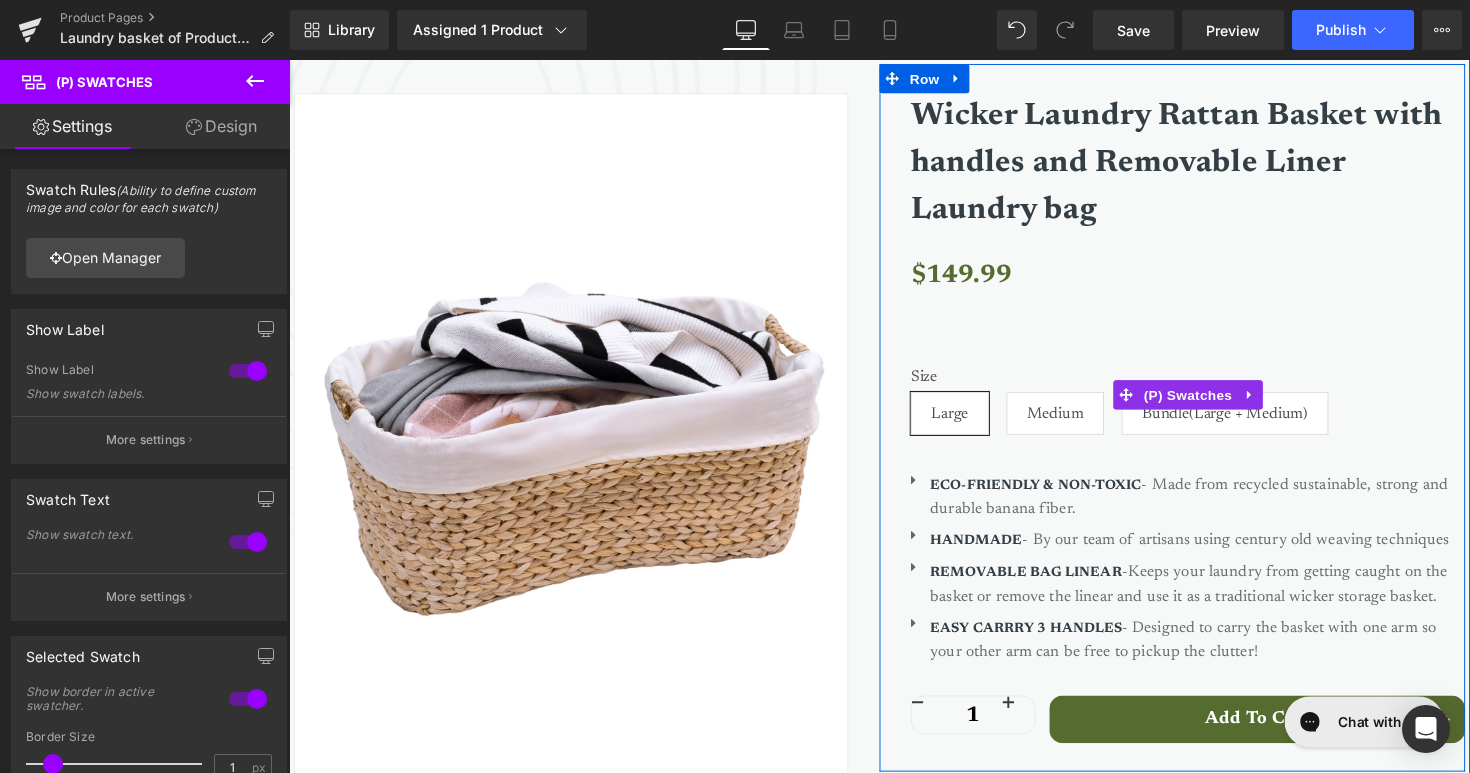 click on "Large" at bounding box center [966, 422] 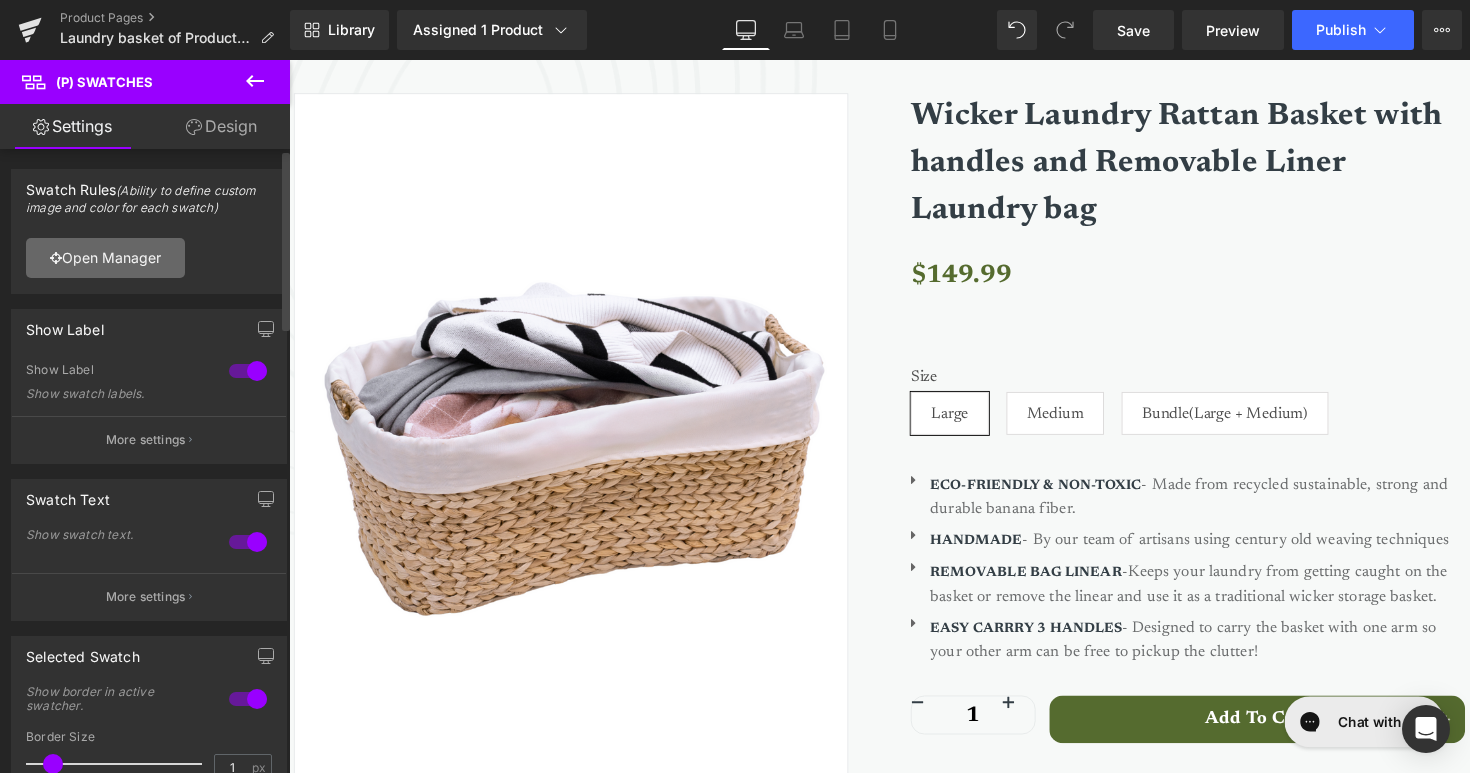 click on "Open Manager" at bounding box center [105, 258] 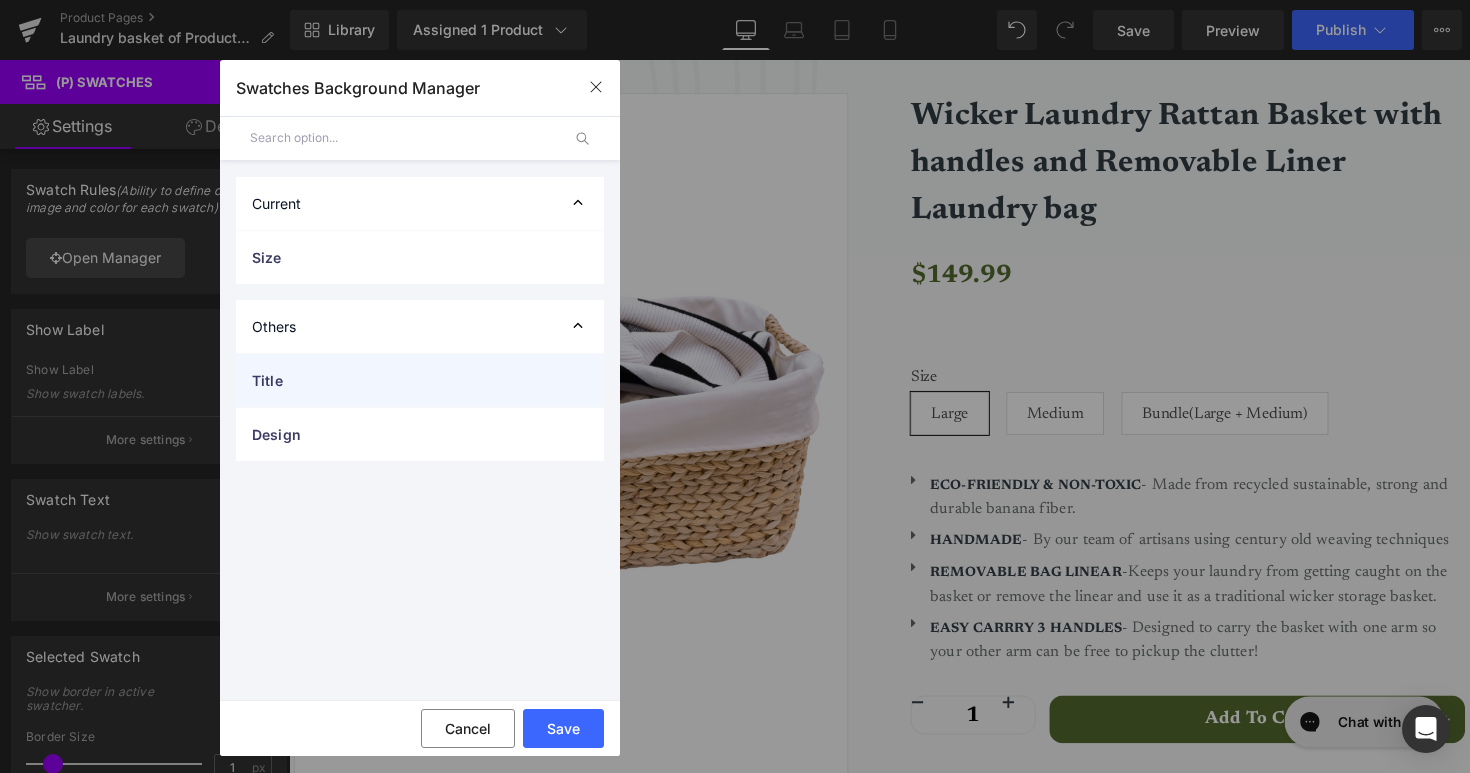 click on "Title" at bounding box center (400, 380) 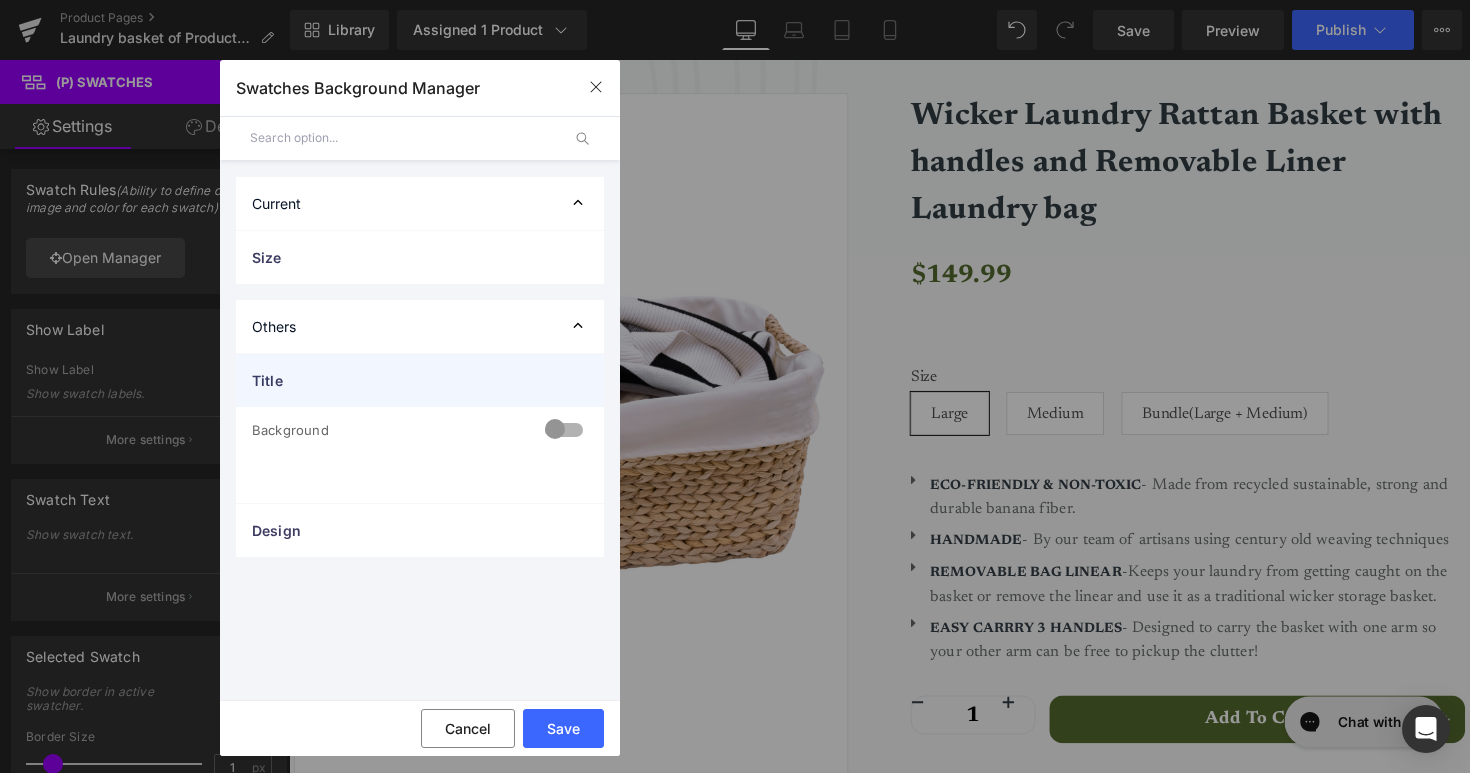 click on "Title" at bounding box center (400, 380) 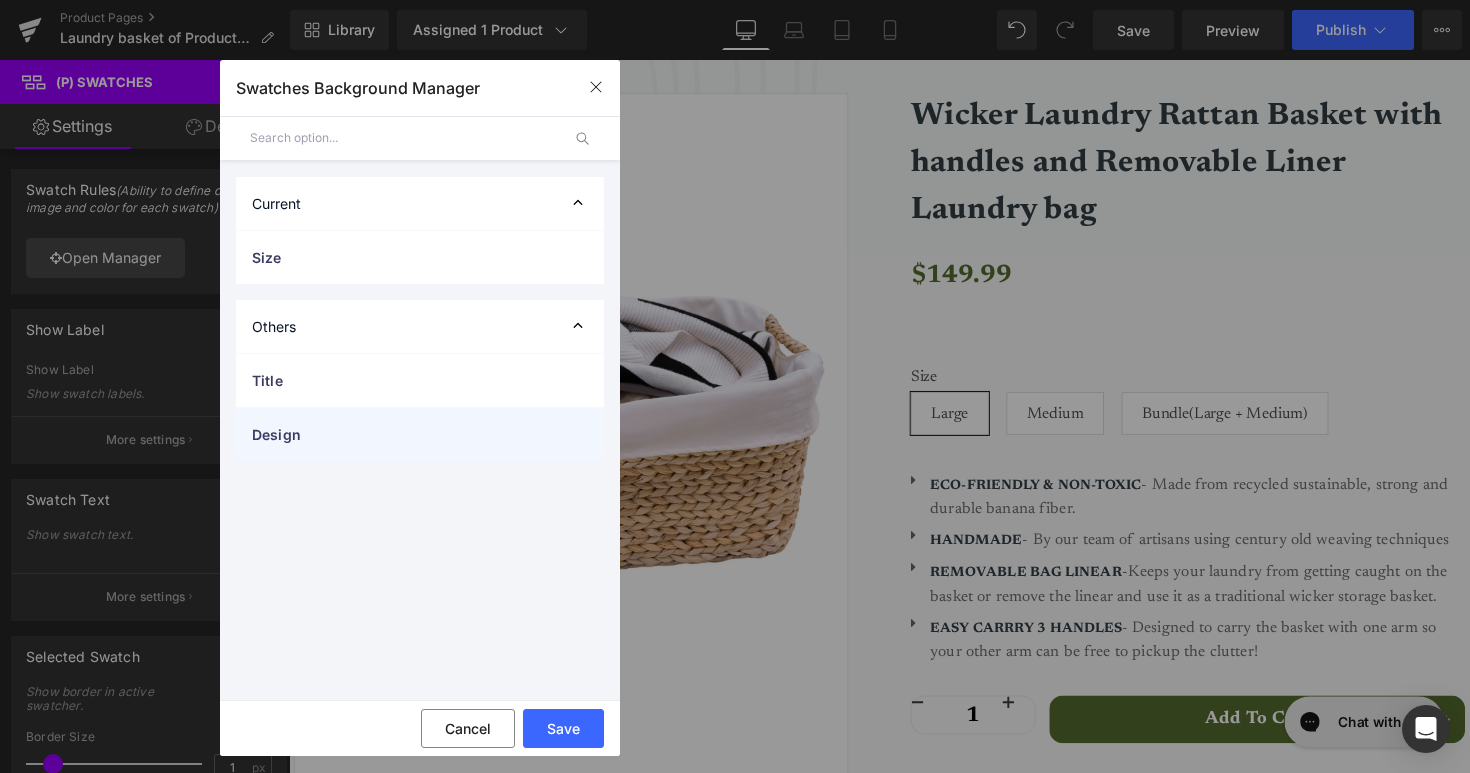 click on "Design" at bounding box center (400, 434) 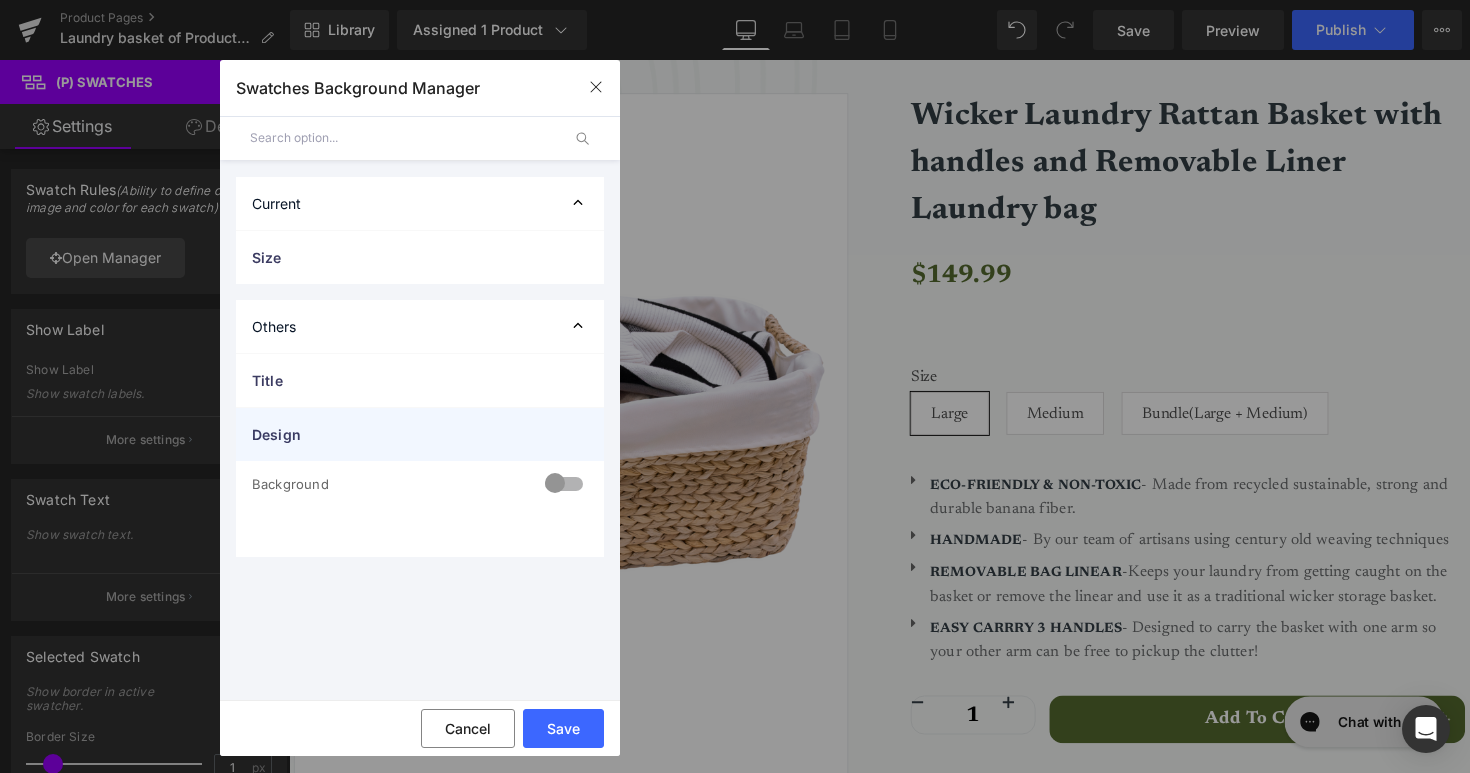 click on "Design" at bounding box center [400, 434] 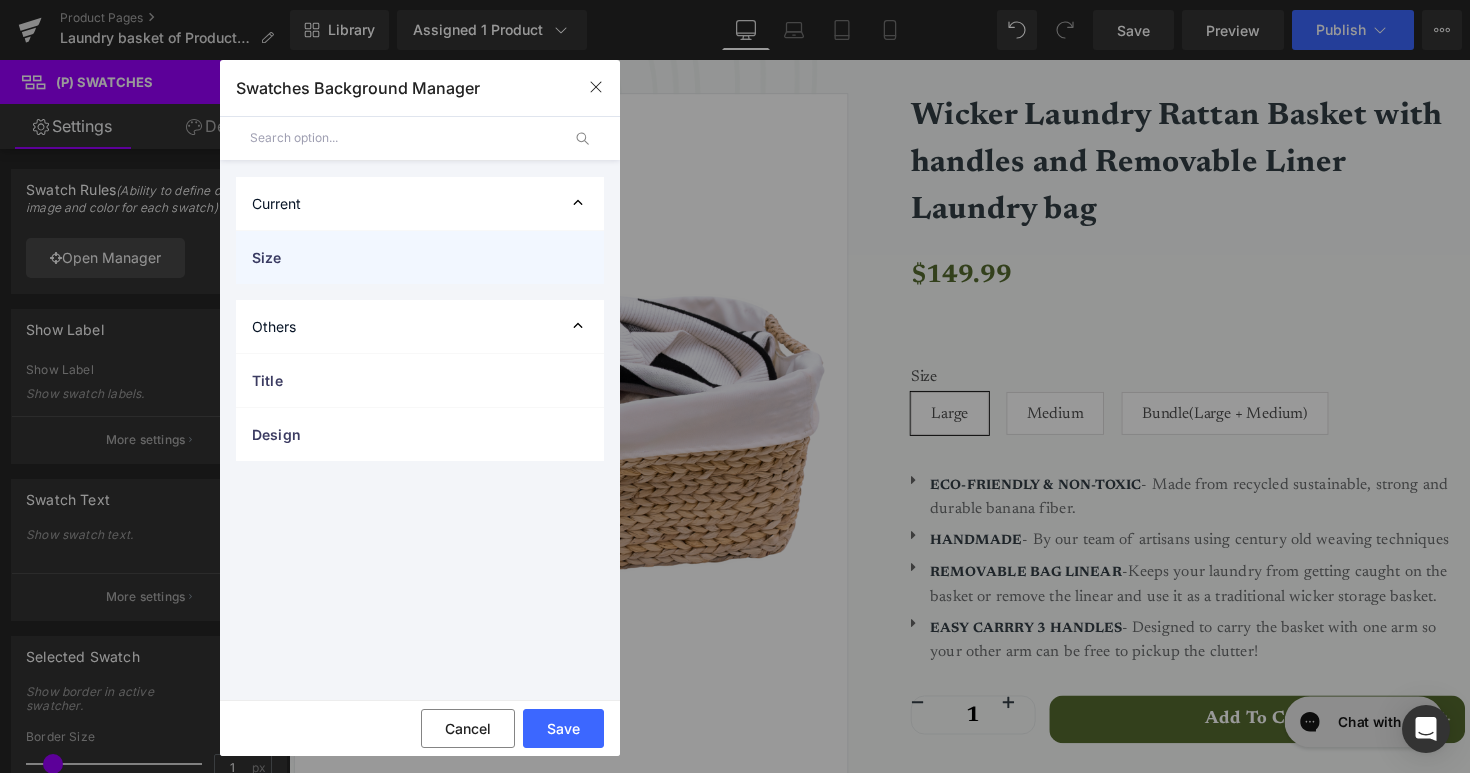 click on "Size" at bounding box center [400, 257] 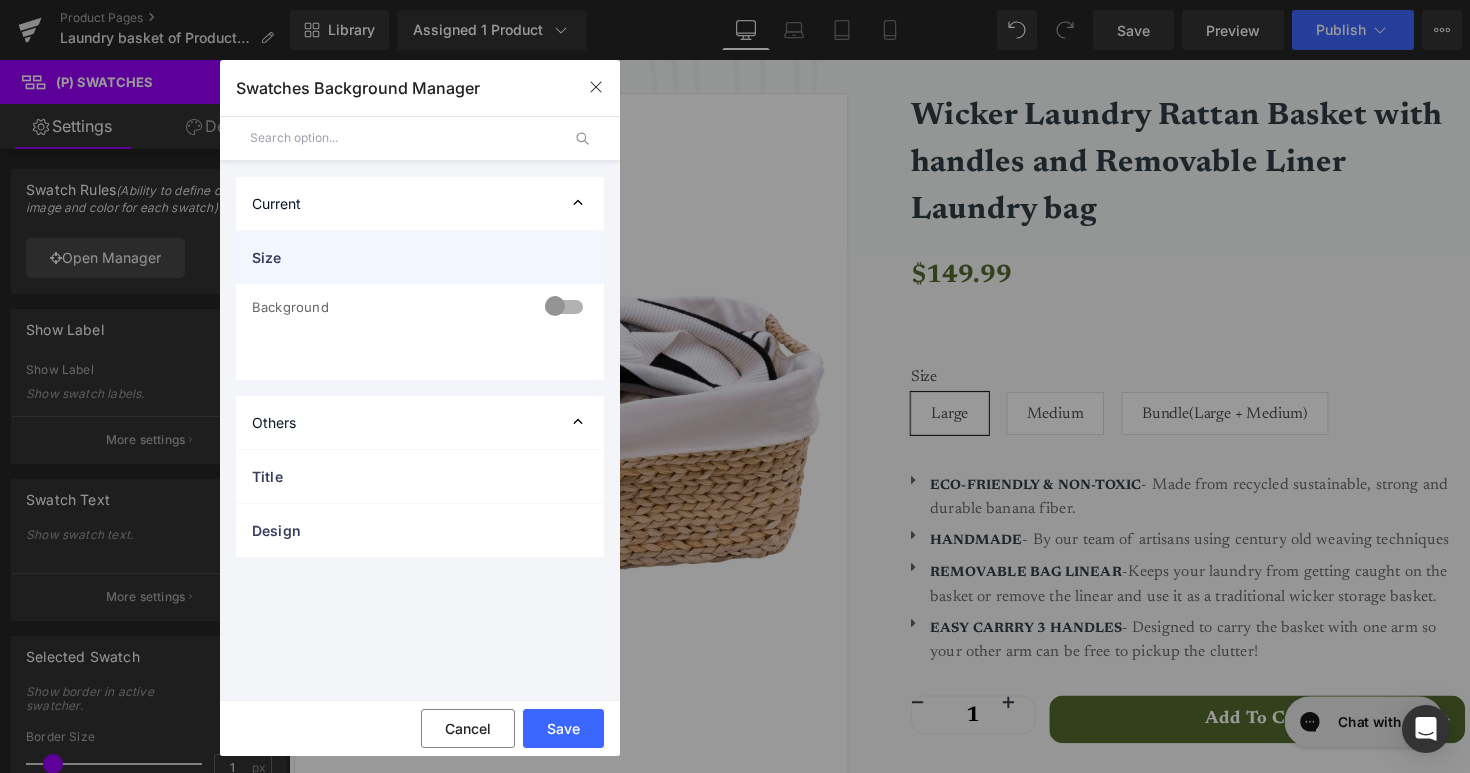 click on "Size" at bounding box center (400, 257) 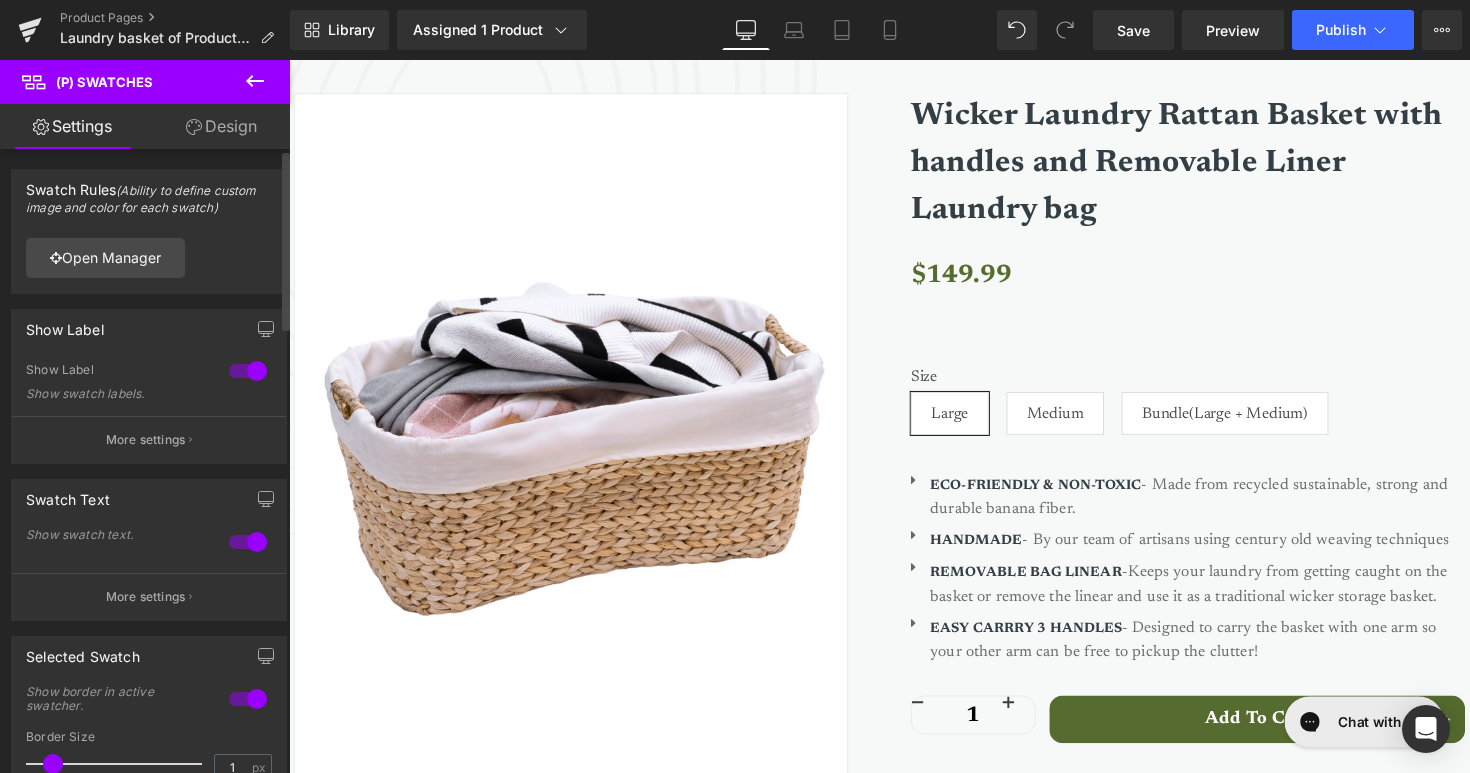 click on "Swatch Rules  (Ability to define custom image and color for each swatch) e30=  Open Manager" at bounding box center [149, 224] 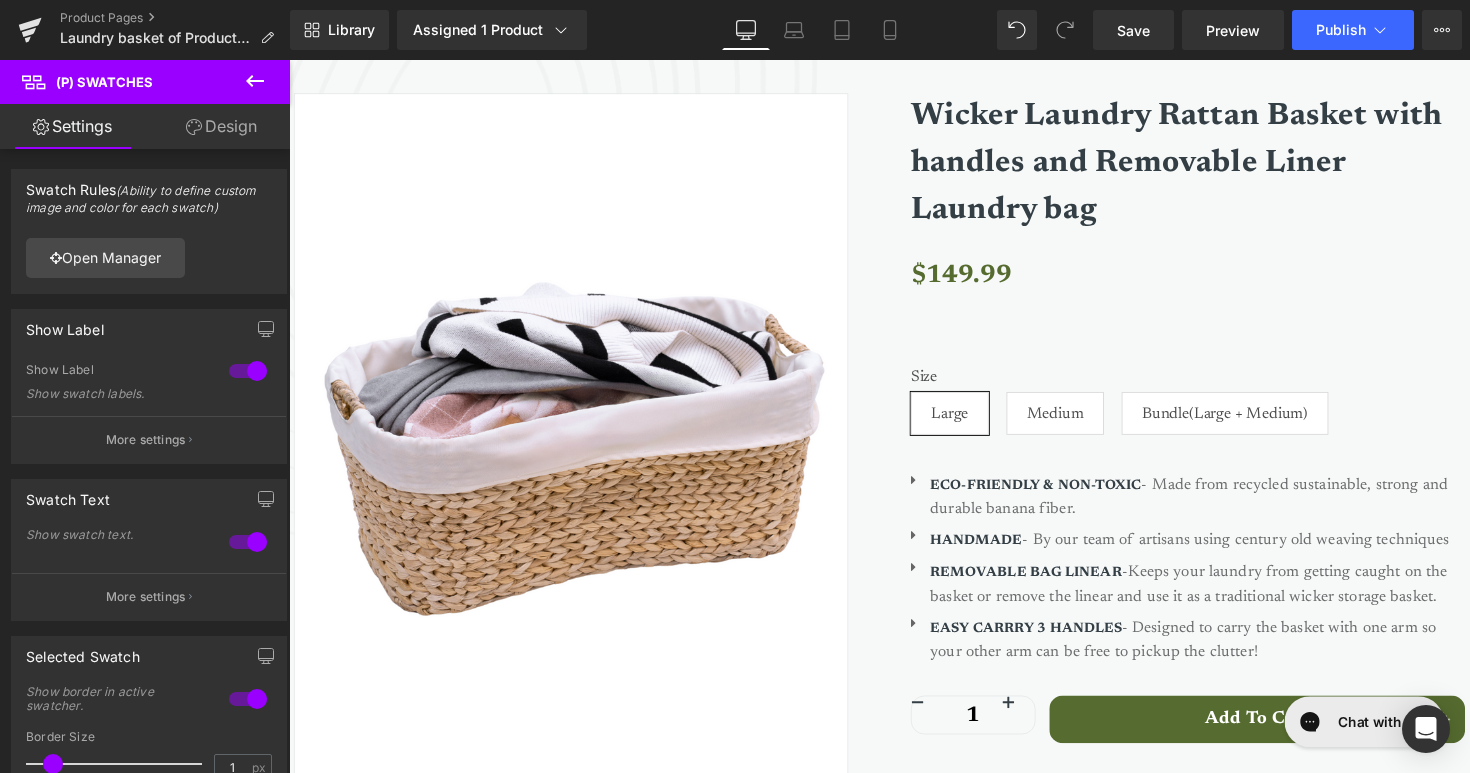 click on "Design" at bounding box center [221, 126] 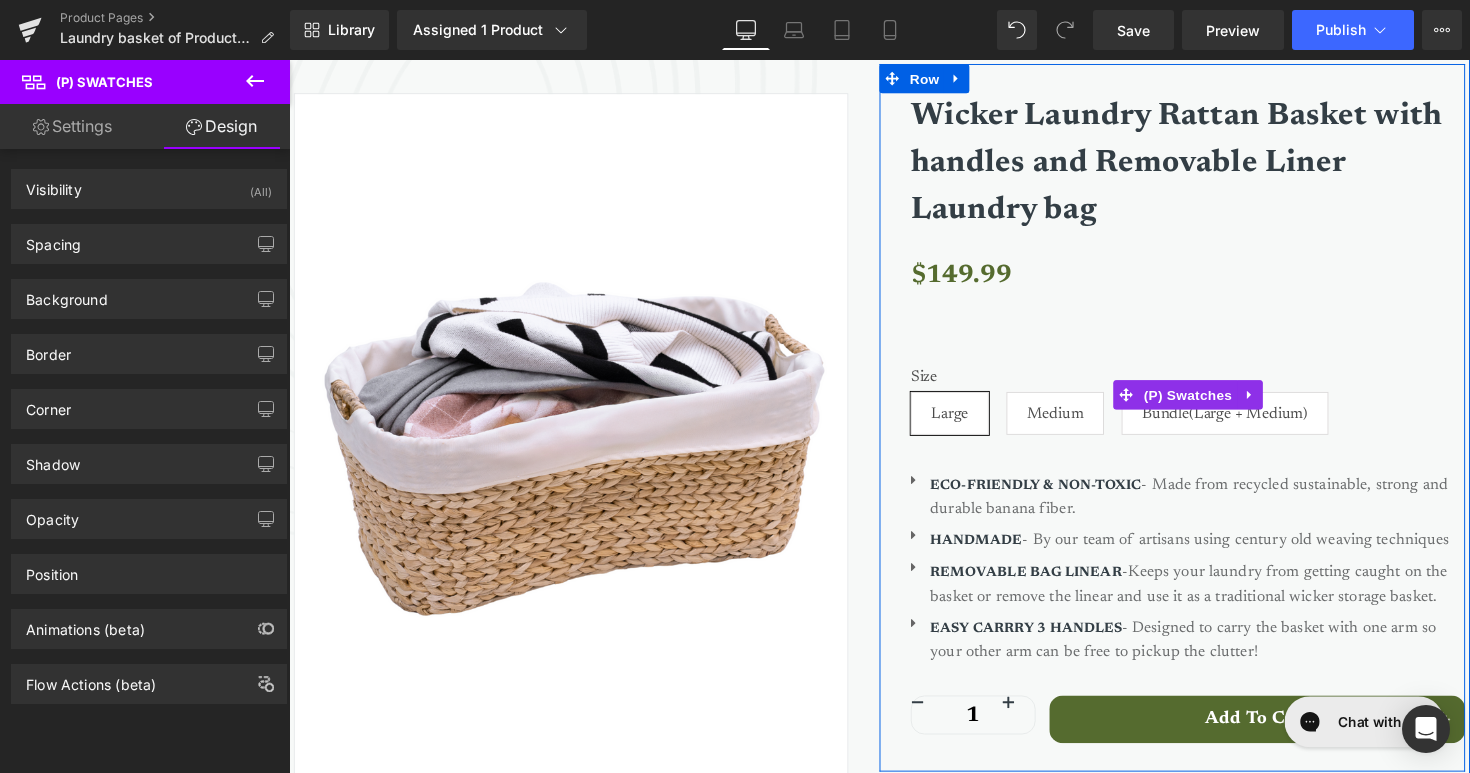 click on "Large" at bounding box center (966, 422) 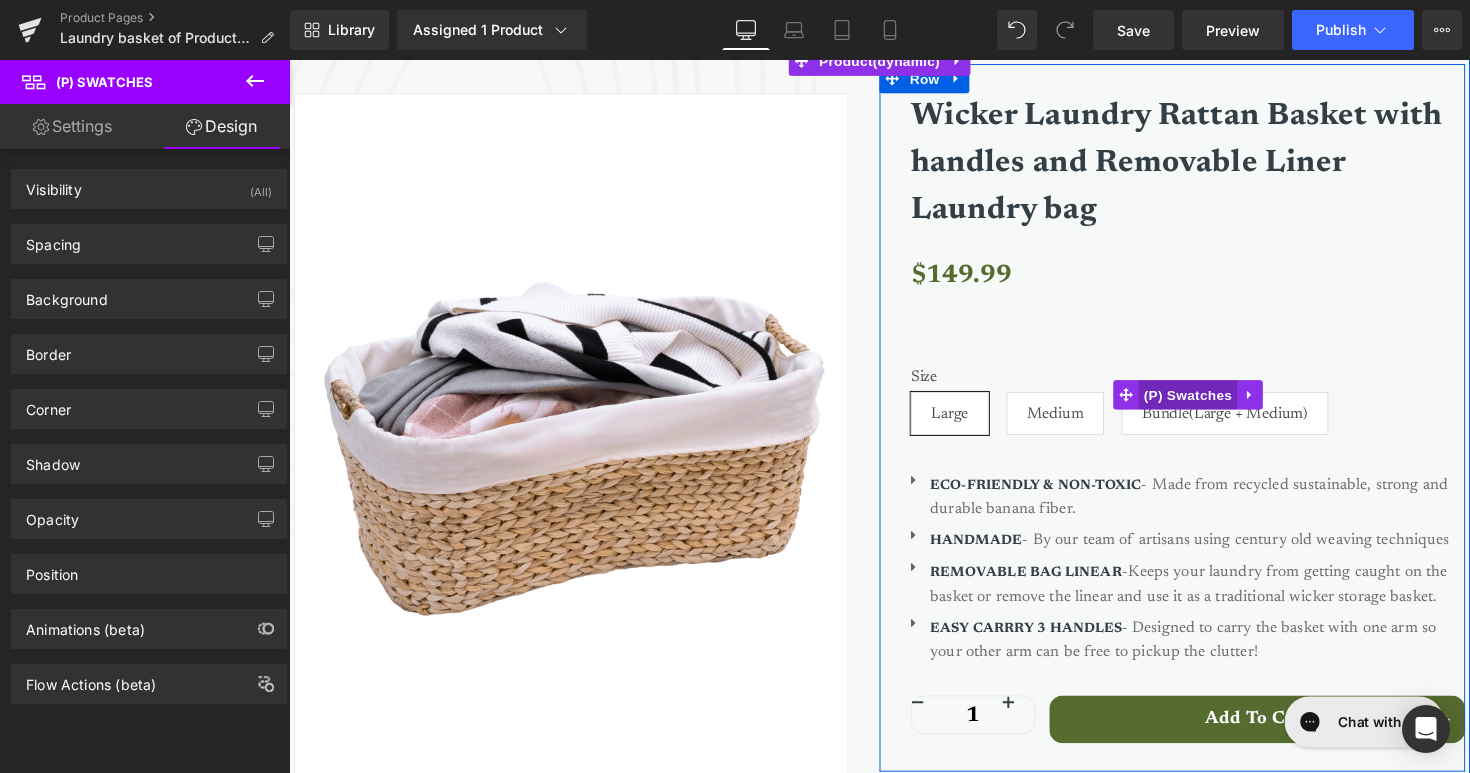 click on "(P) Swatches" at bounding box center [1210, 403] 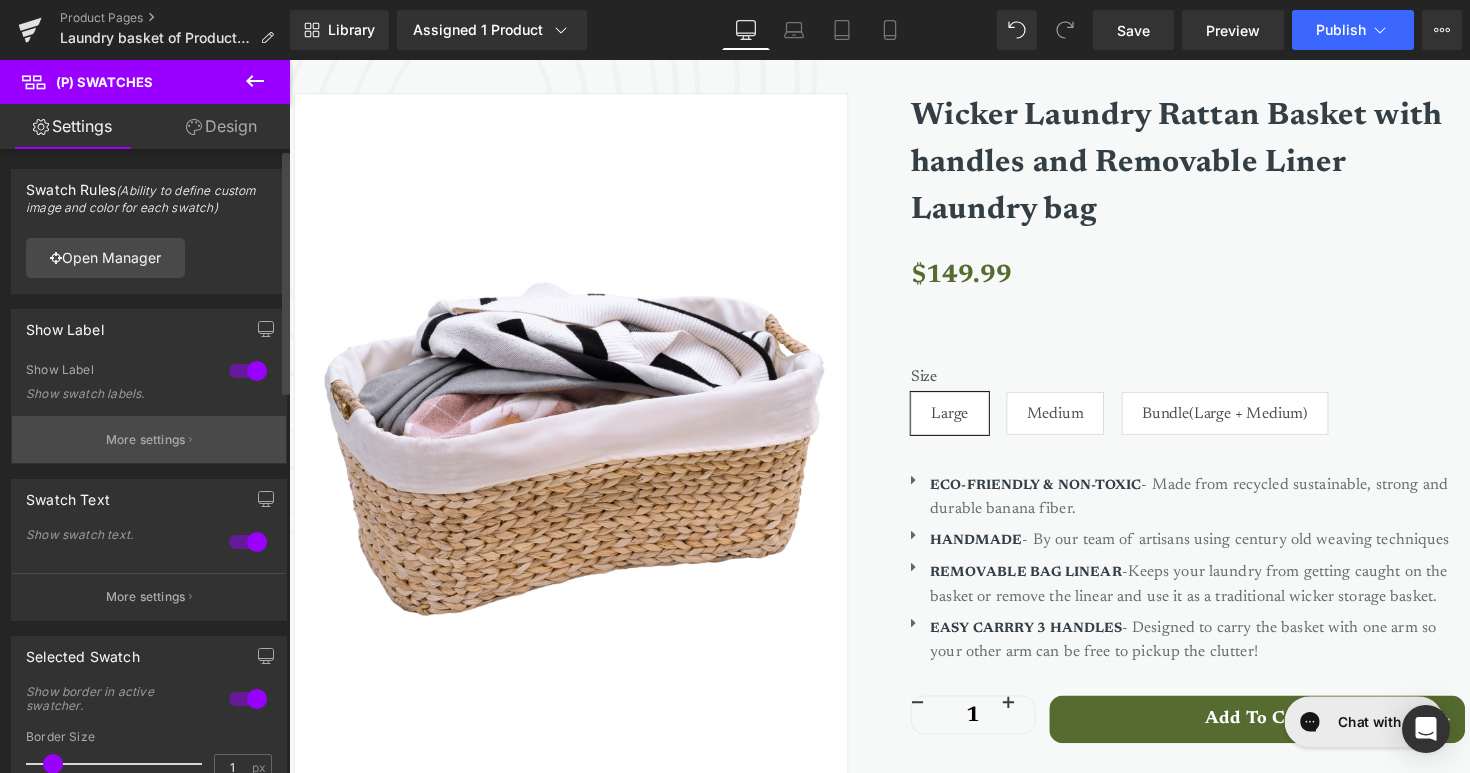 click on "More settings" at bounding box center (146, 440) 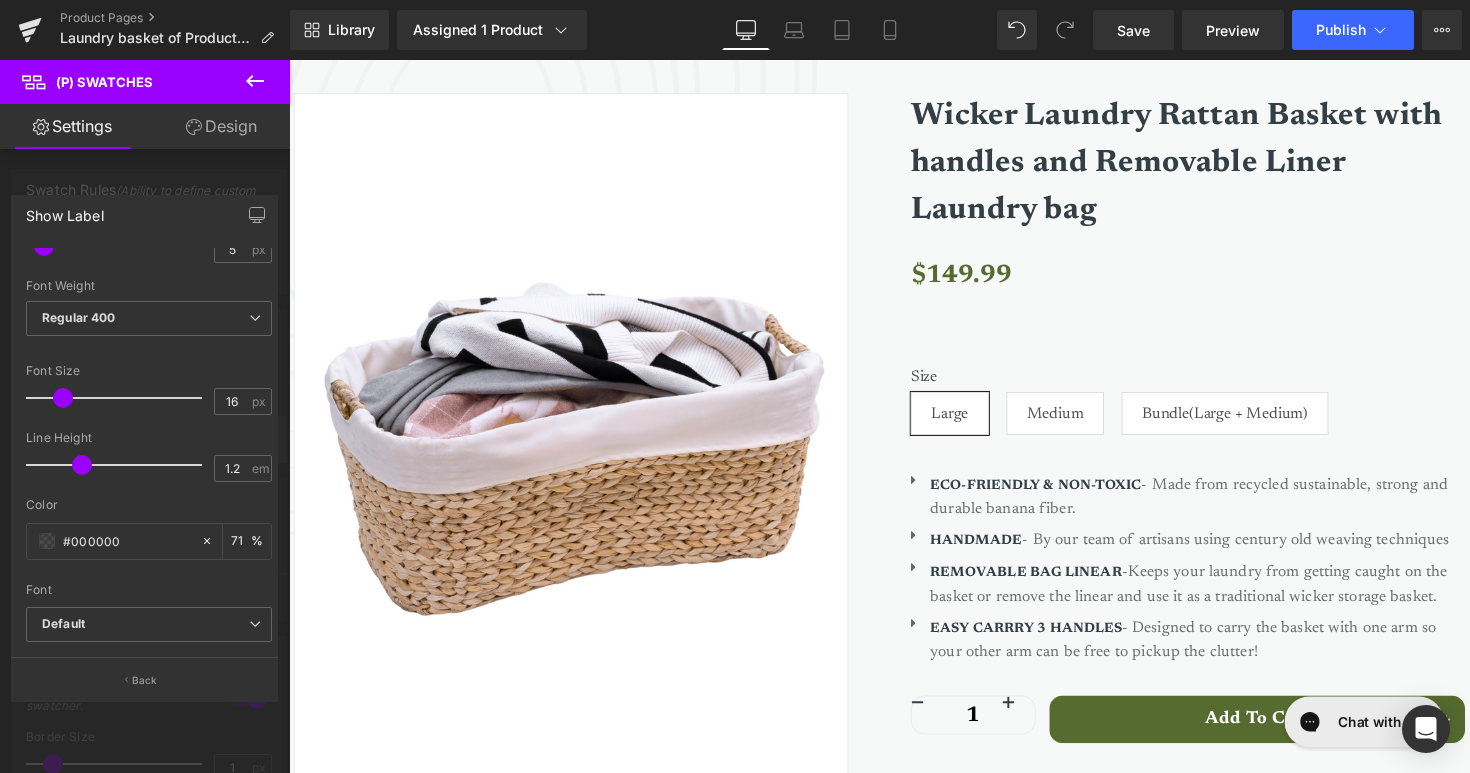 scroll, scrollTop: 0, scrollLeft: 0, axis: both 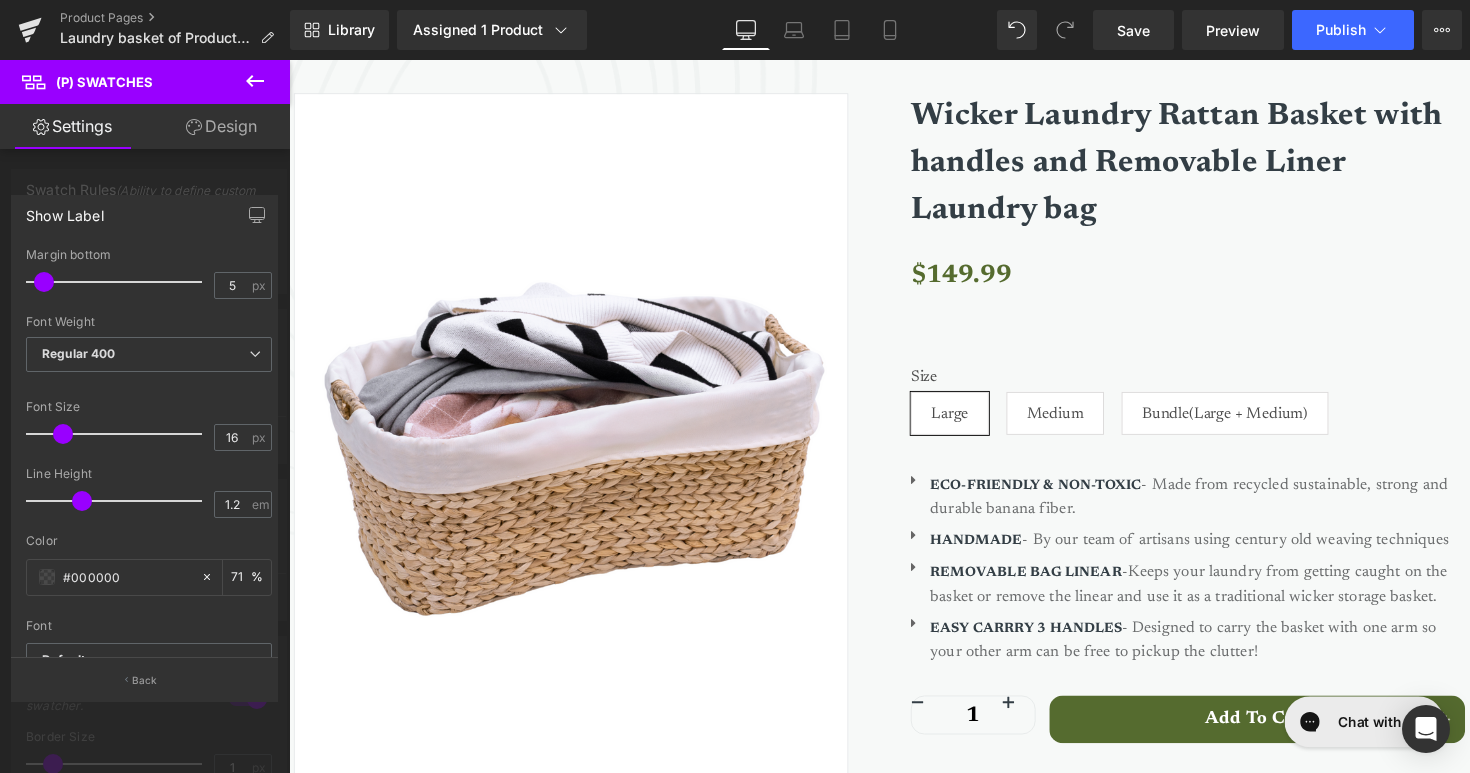 click on "Settings" at bounding box center [72, 126] 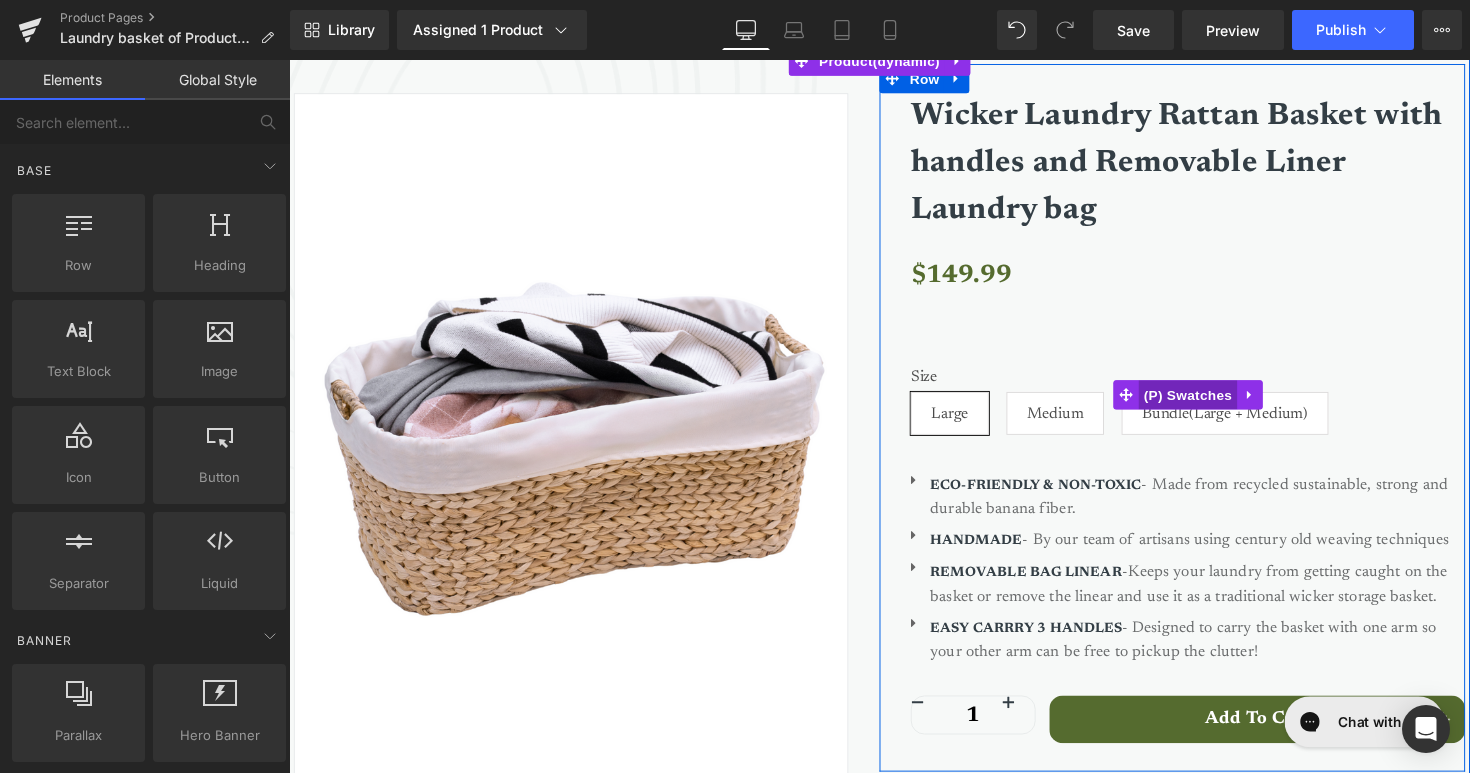 click on "(P) Swatches" at bounding box center [1210, 403] 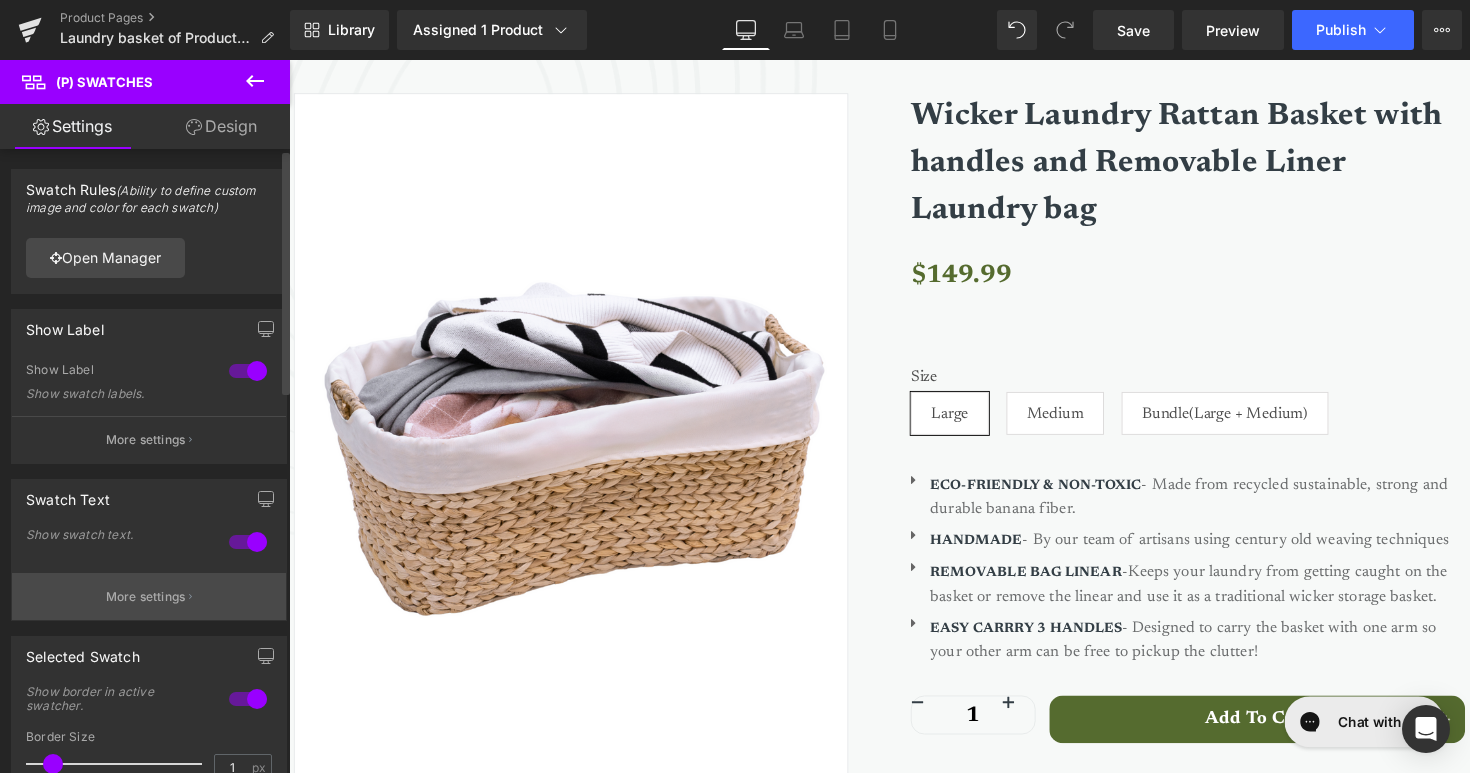 click on "More settings" at bounding box center (149, 596) 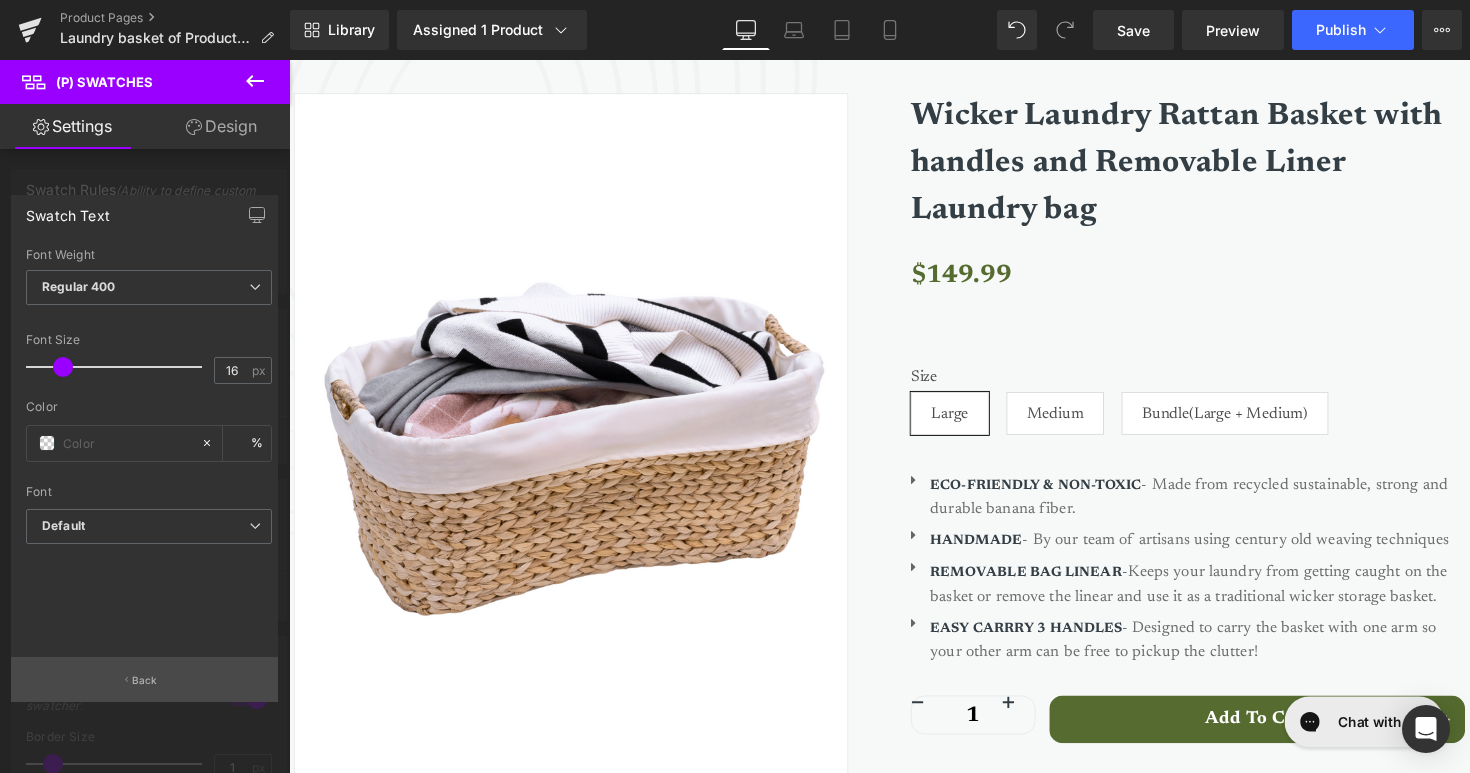 click on "Back" at bounding box center [145, 680] 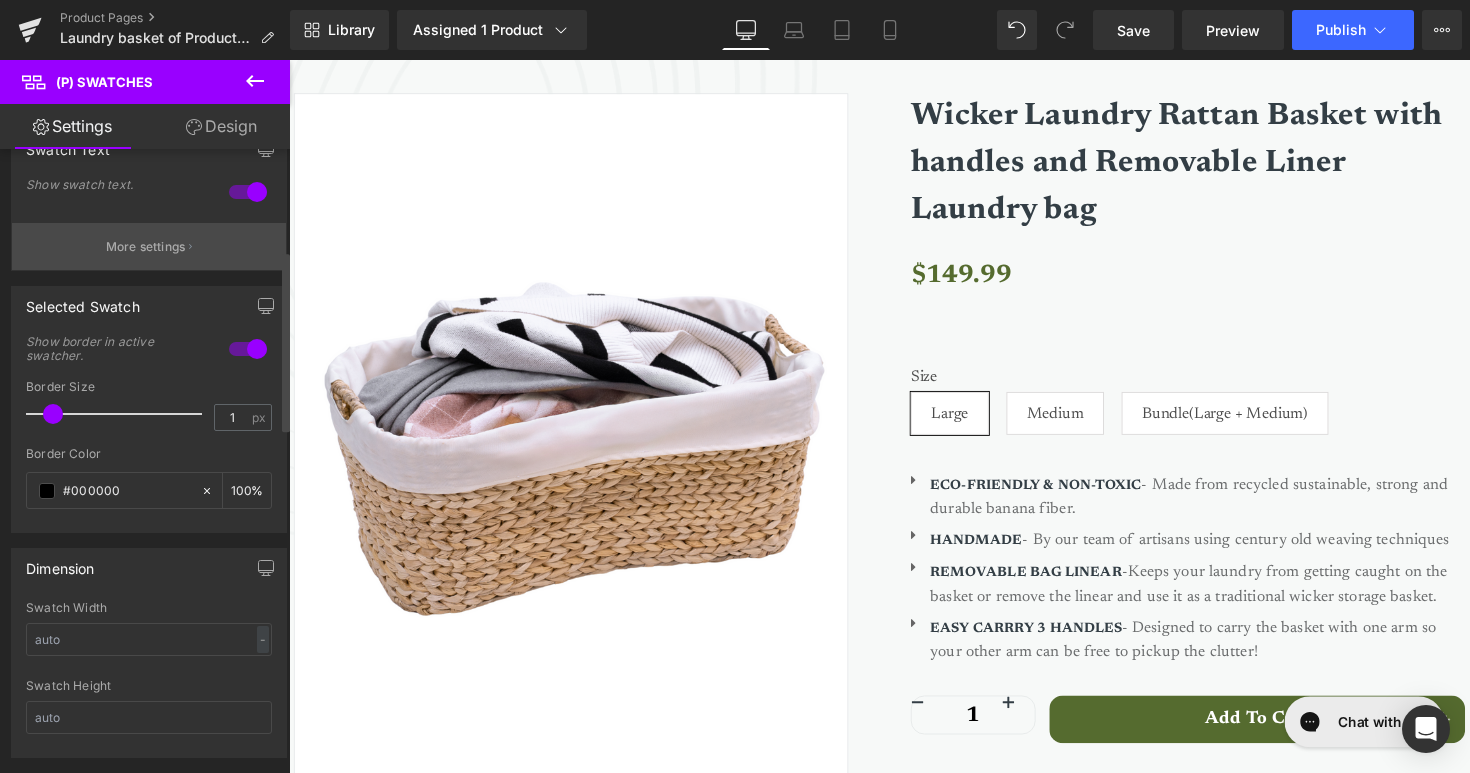 scroll, scrollTop: 357, scrollLeft: 0, axis: vertical 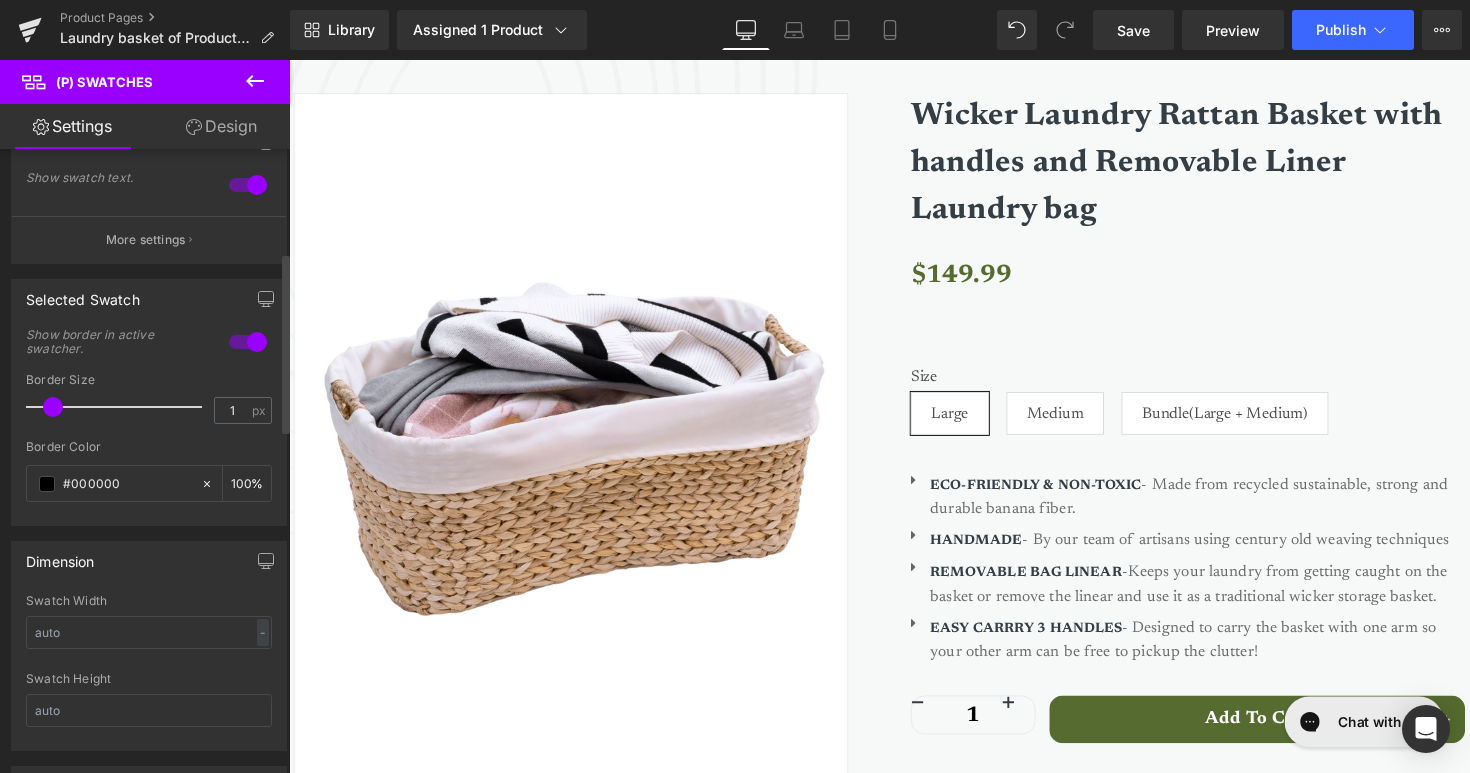 click at bounding box center (248, 342) 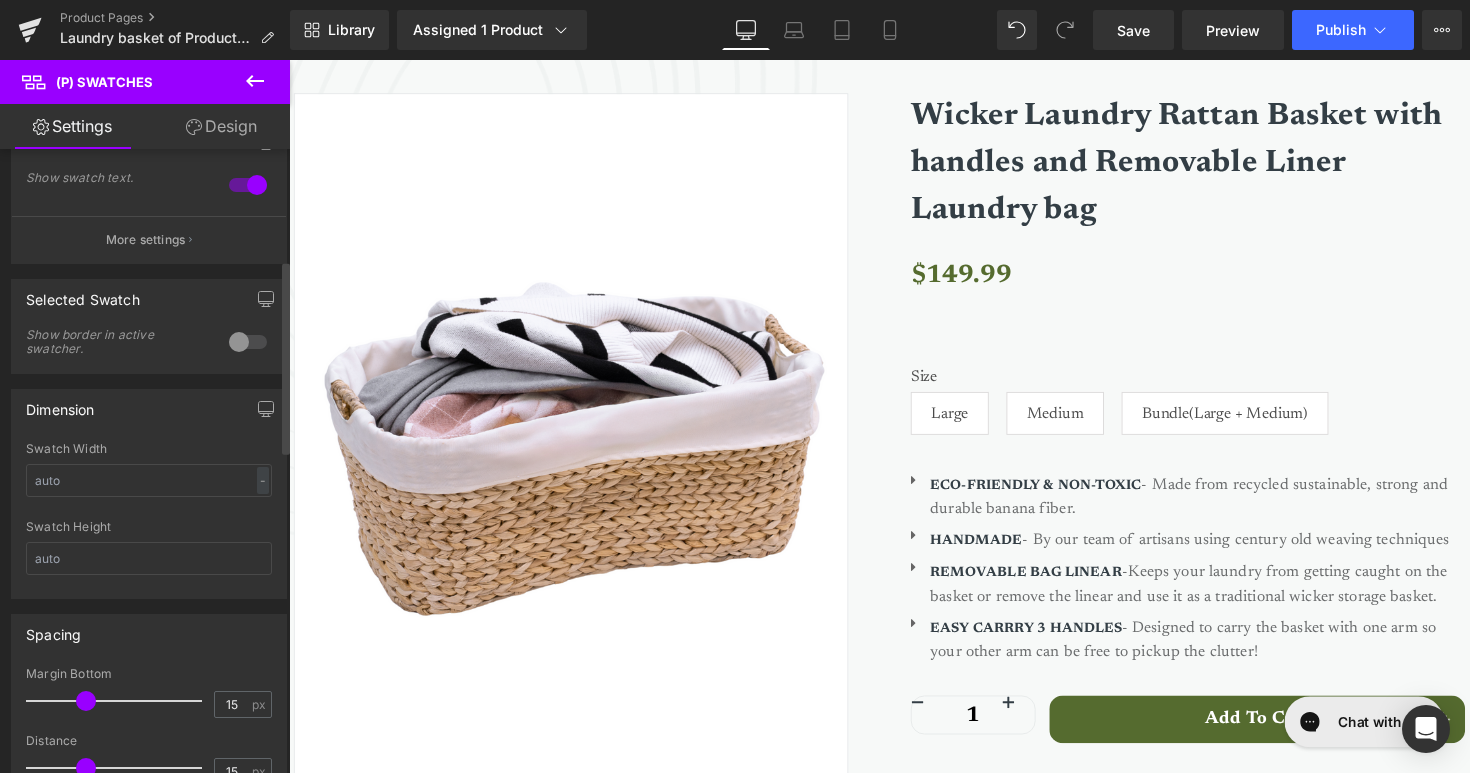 click at bounding box center [248, 342] 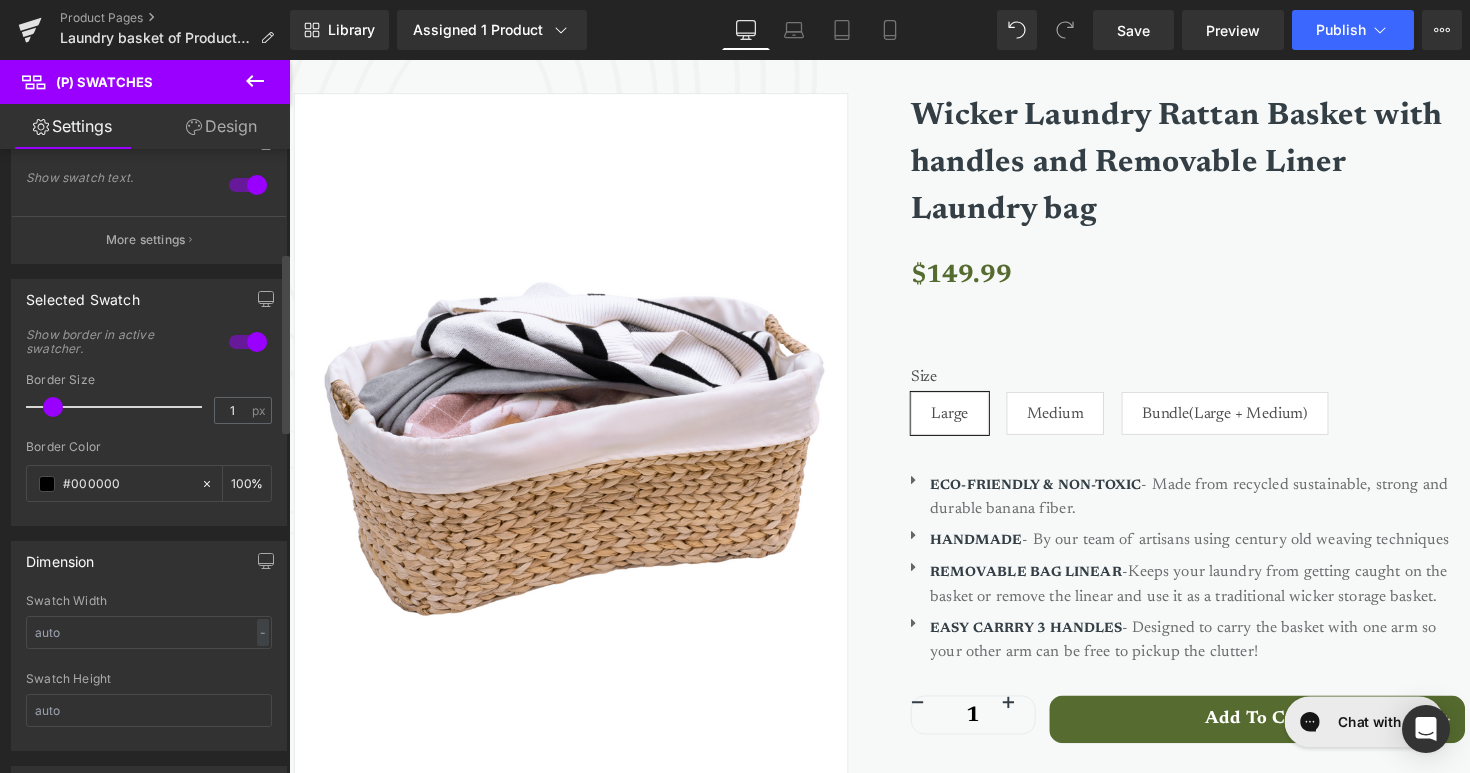 click at bounding box center (248, 342) 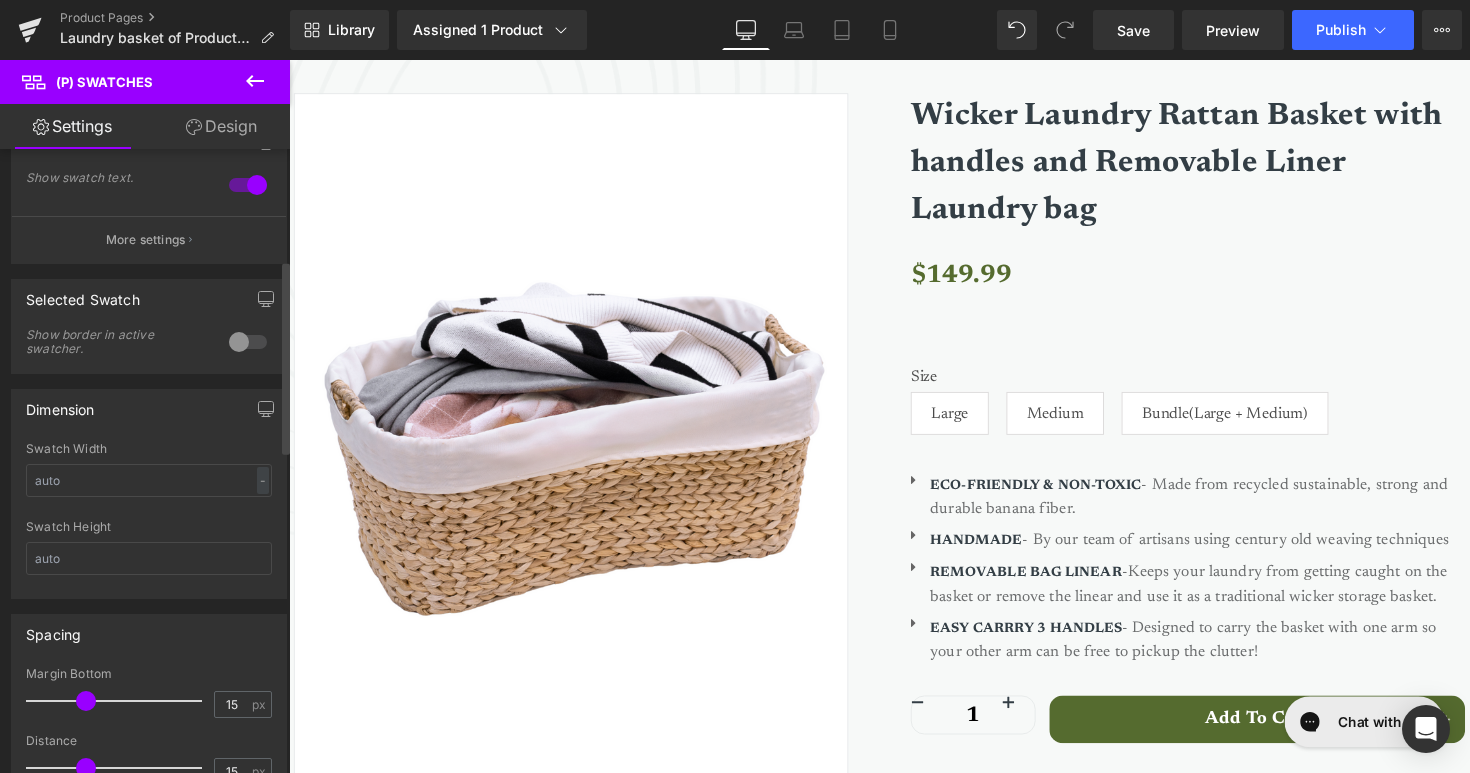 click at bounding box center (248, 342) 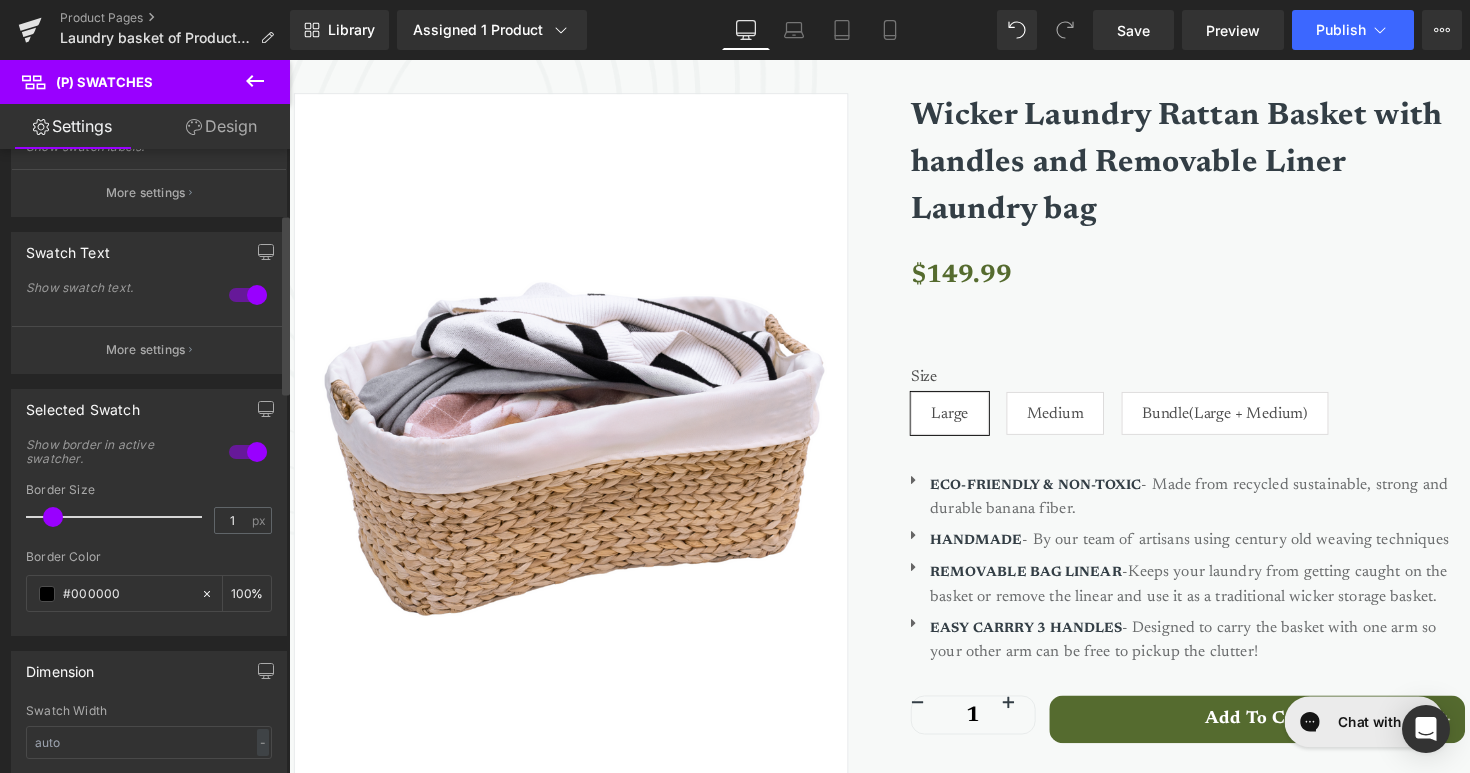 scroll, scrollTop: 0, scrollLeft: 0, axis: both 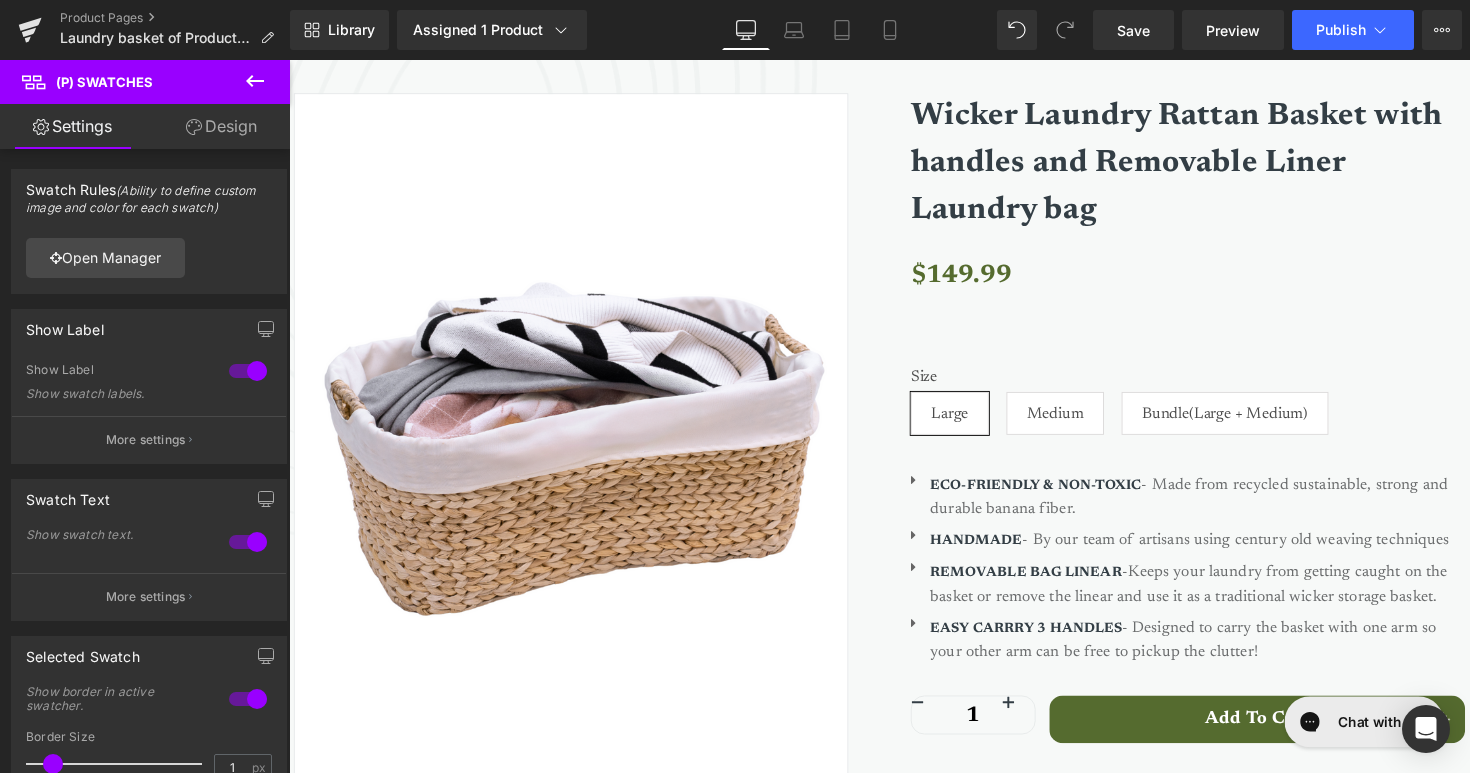 click 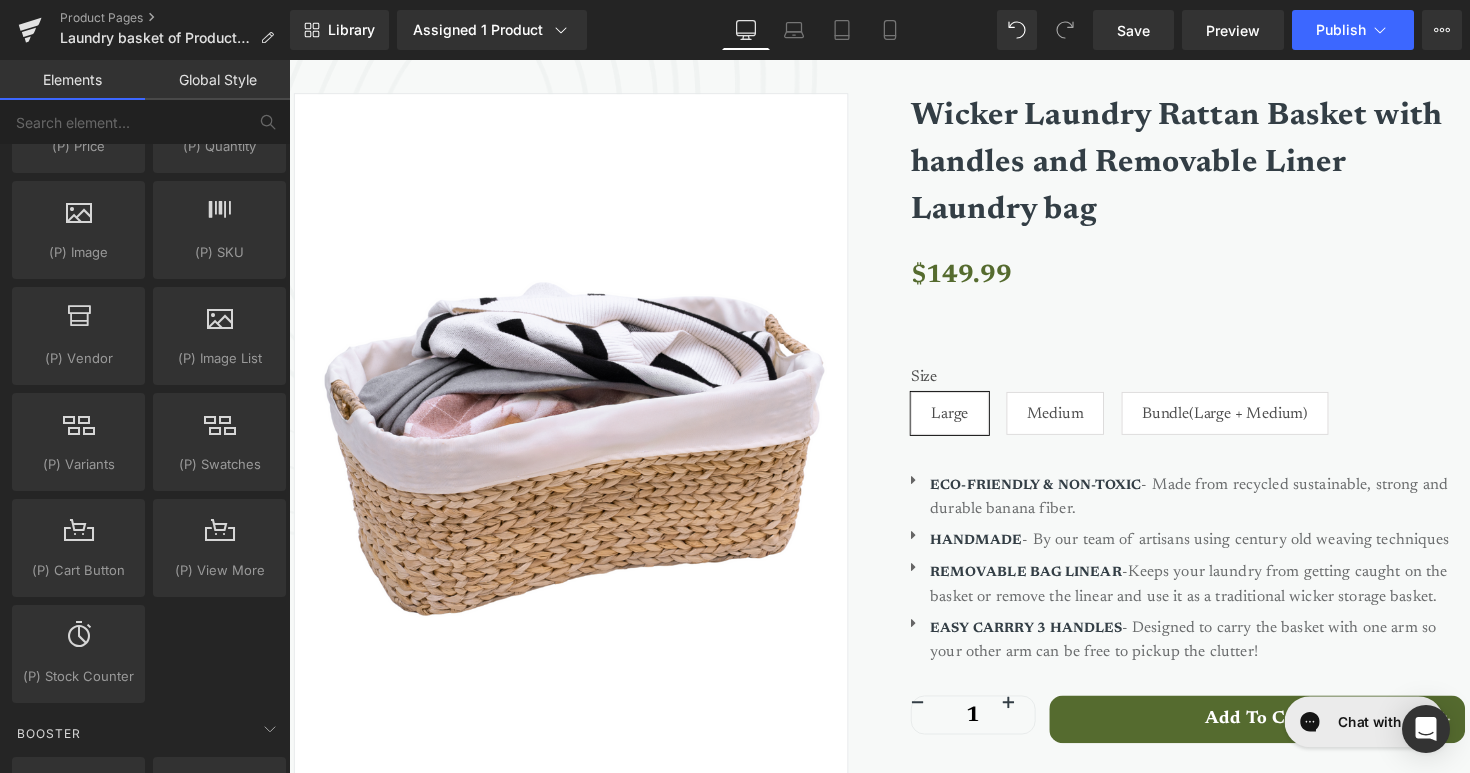 scroll, scrollTop: 2033, scrollLeft: 0, axis: vertical 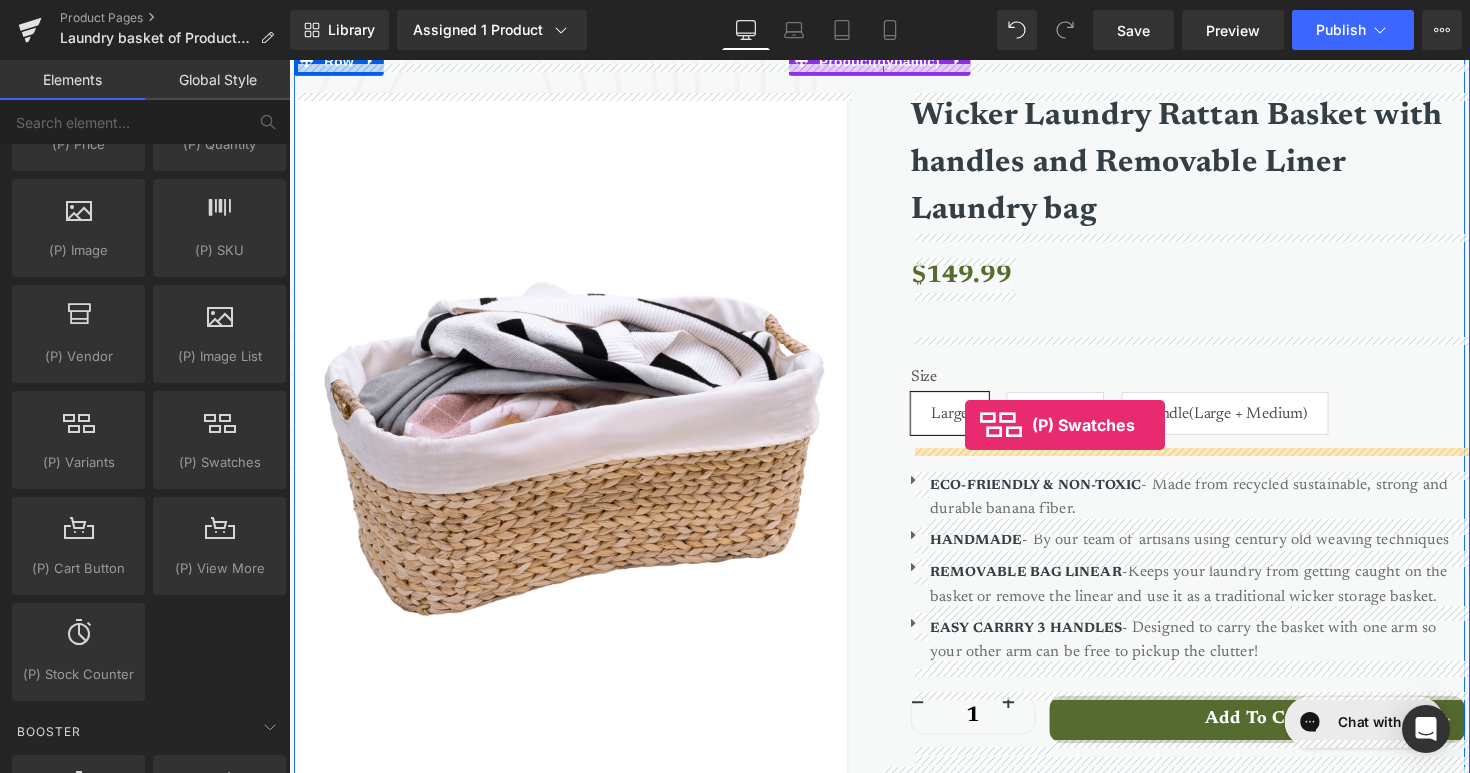 drag, startPoint x: 499, startPoint y: 492, endPoint x: 982, endPoint y: 434, distance: 486.46994 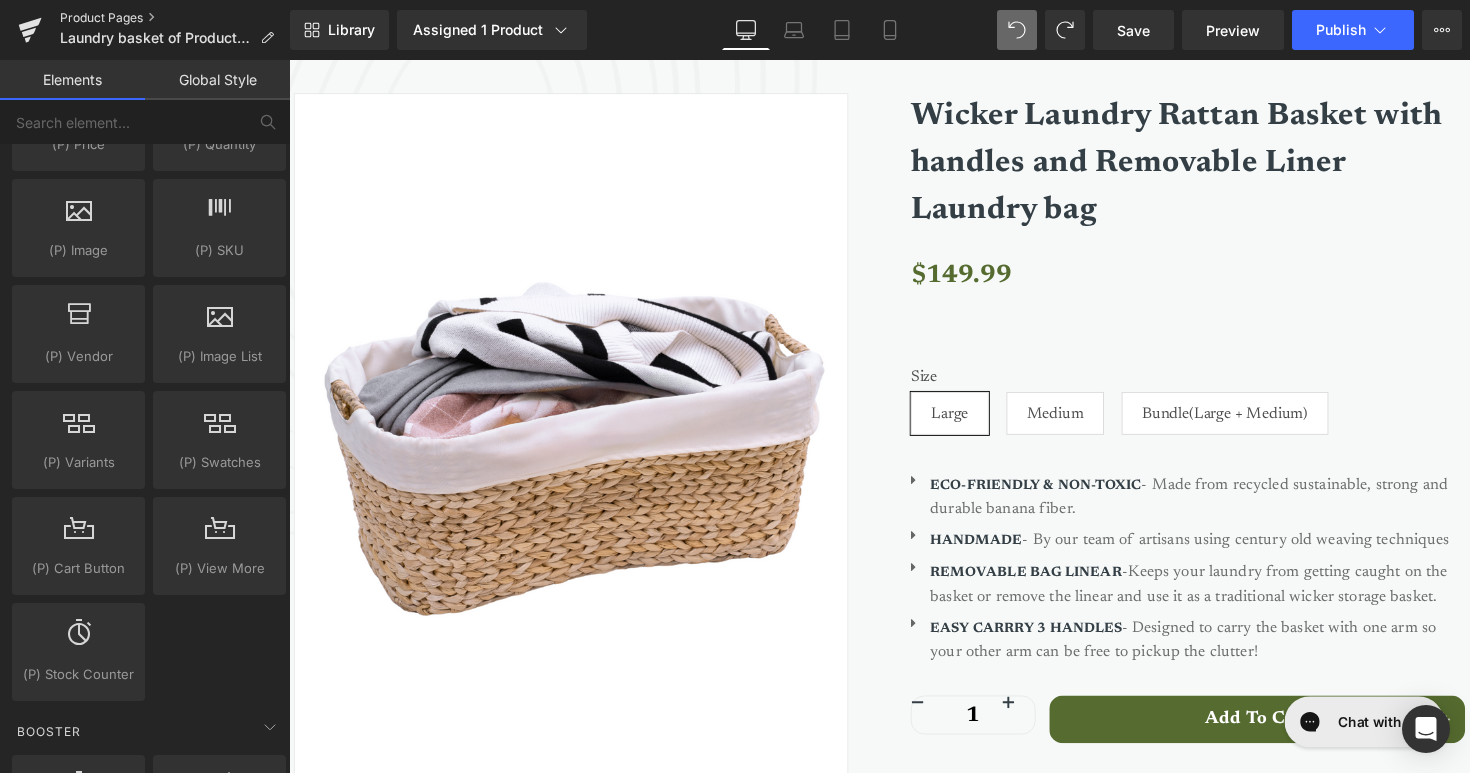 click on "Product Pages" at bounding box center [175, 18] 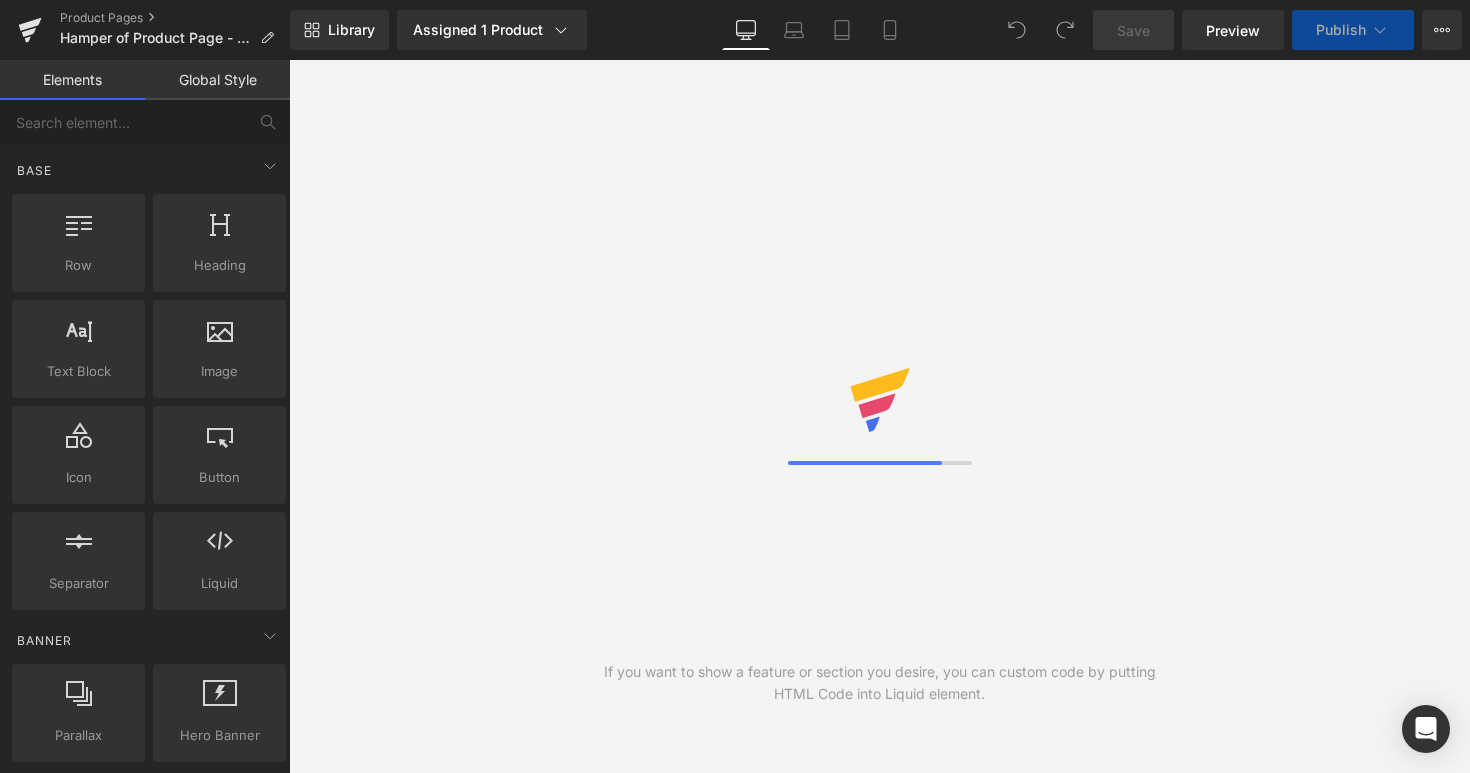 scroll, scrollTop: 0, scrollLeft: 0, axis: both 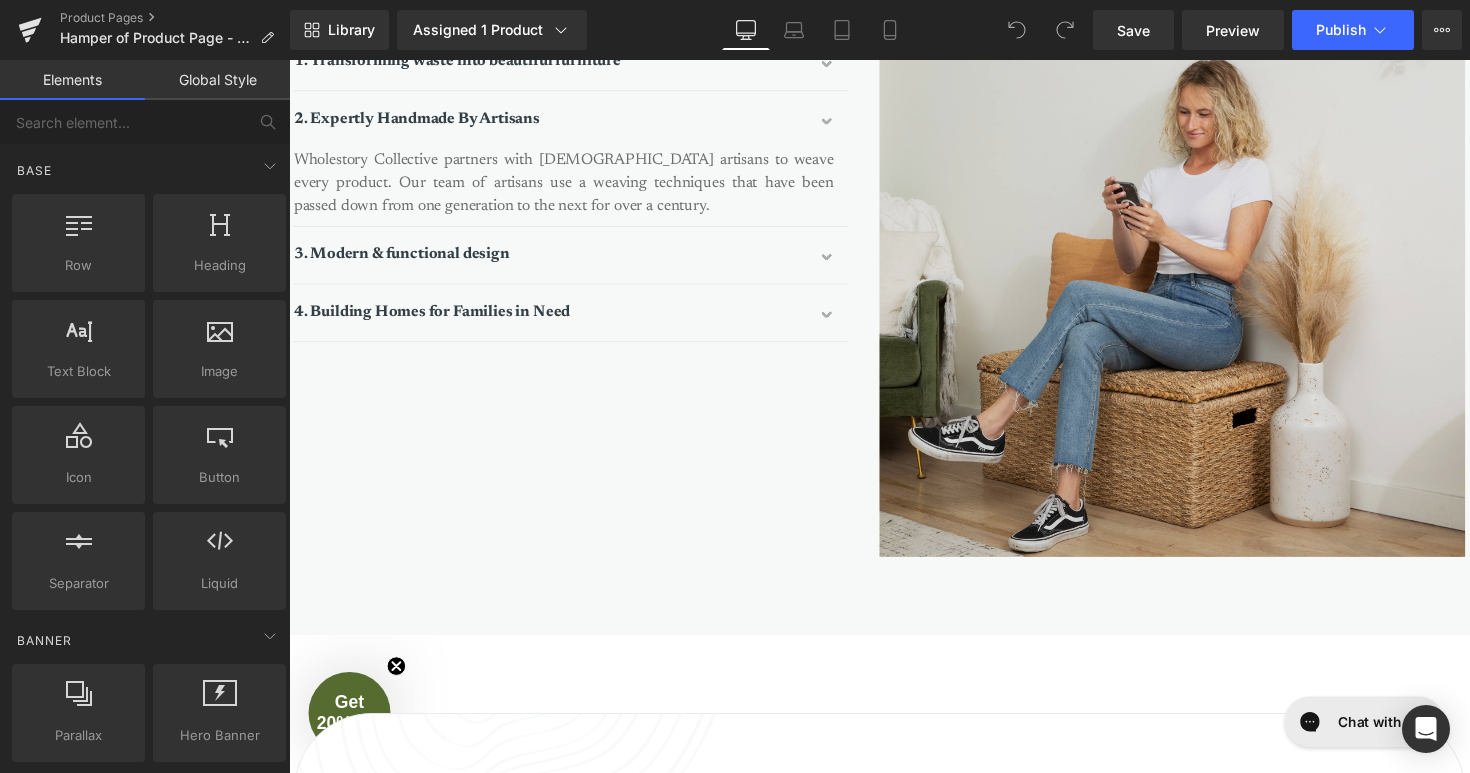 click at bounding box center [1194, 269] 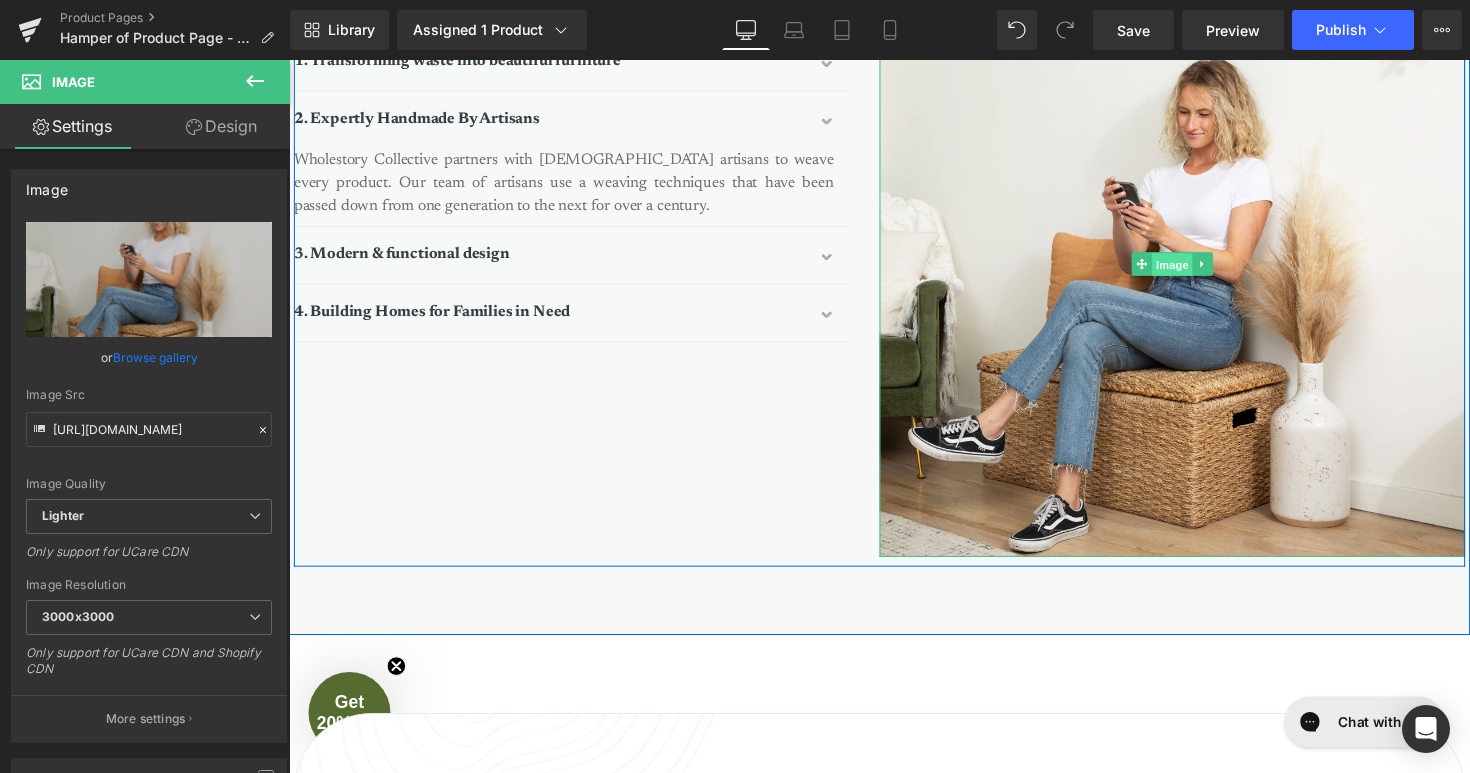 click on "Image" at bounding box center (1194, 270) 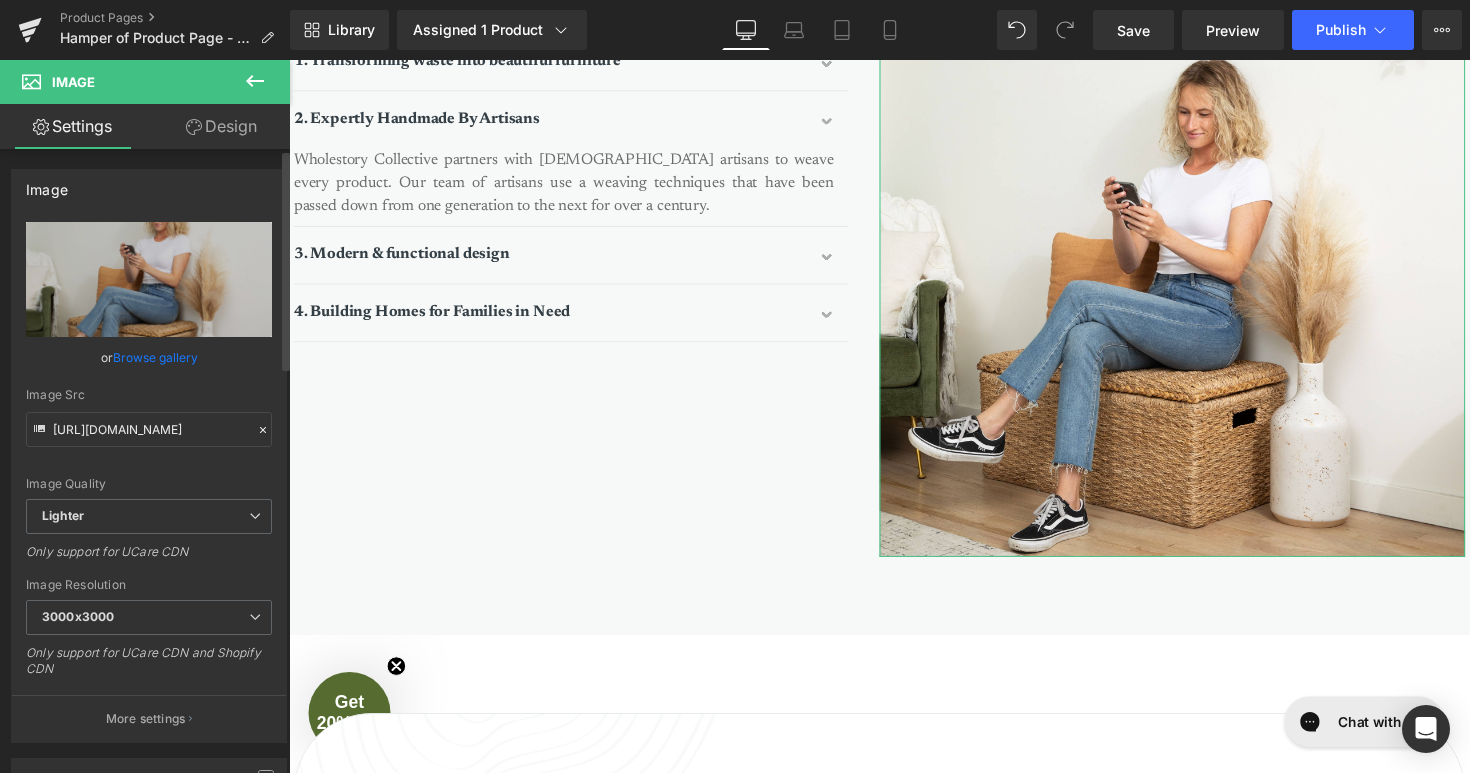 click on "Browse gallery" at bounding box center (155, 357) 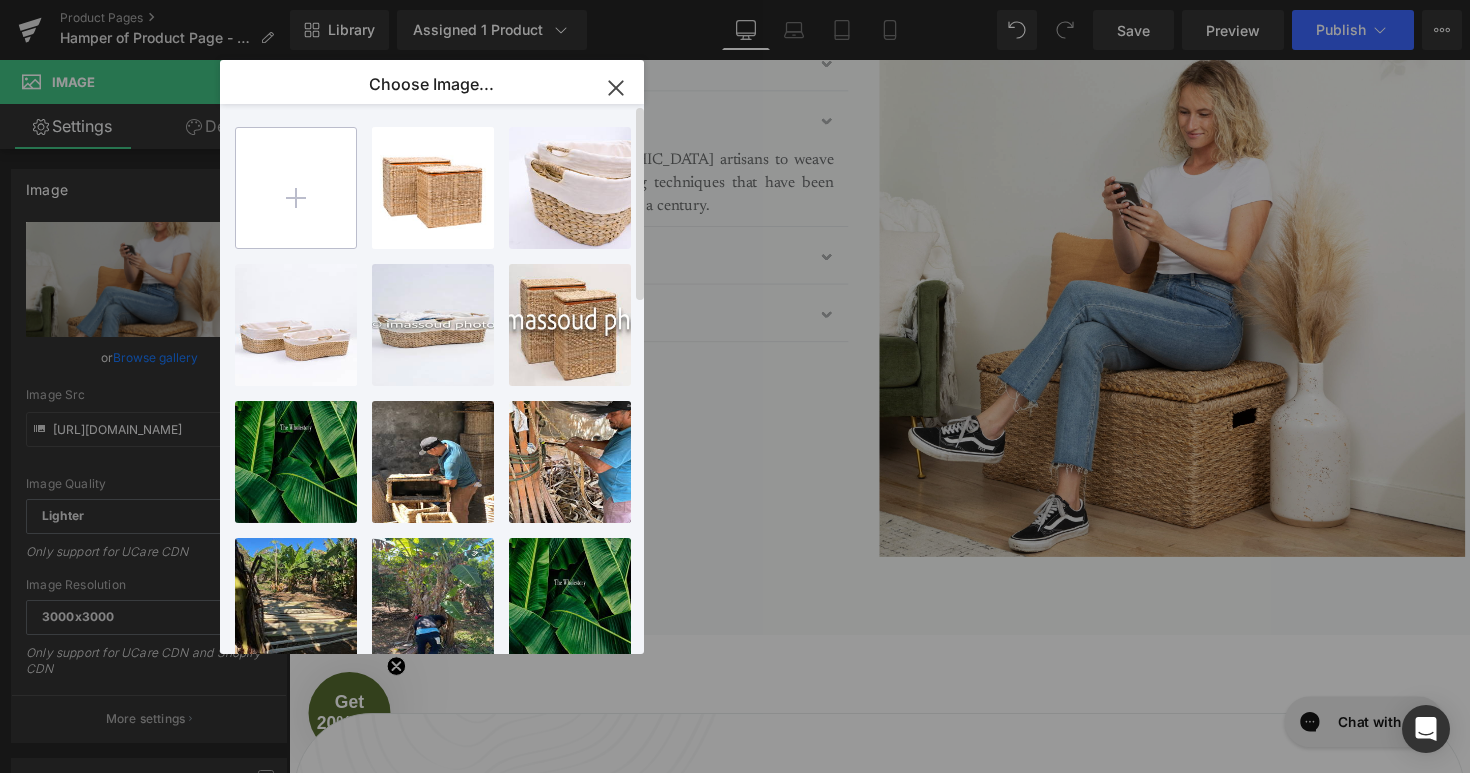 click at bounding box center [296, 188] 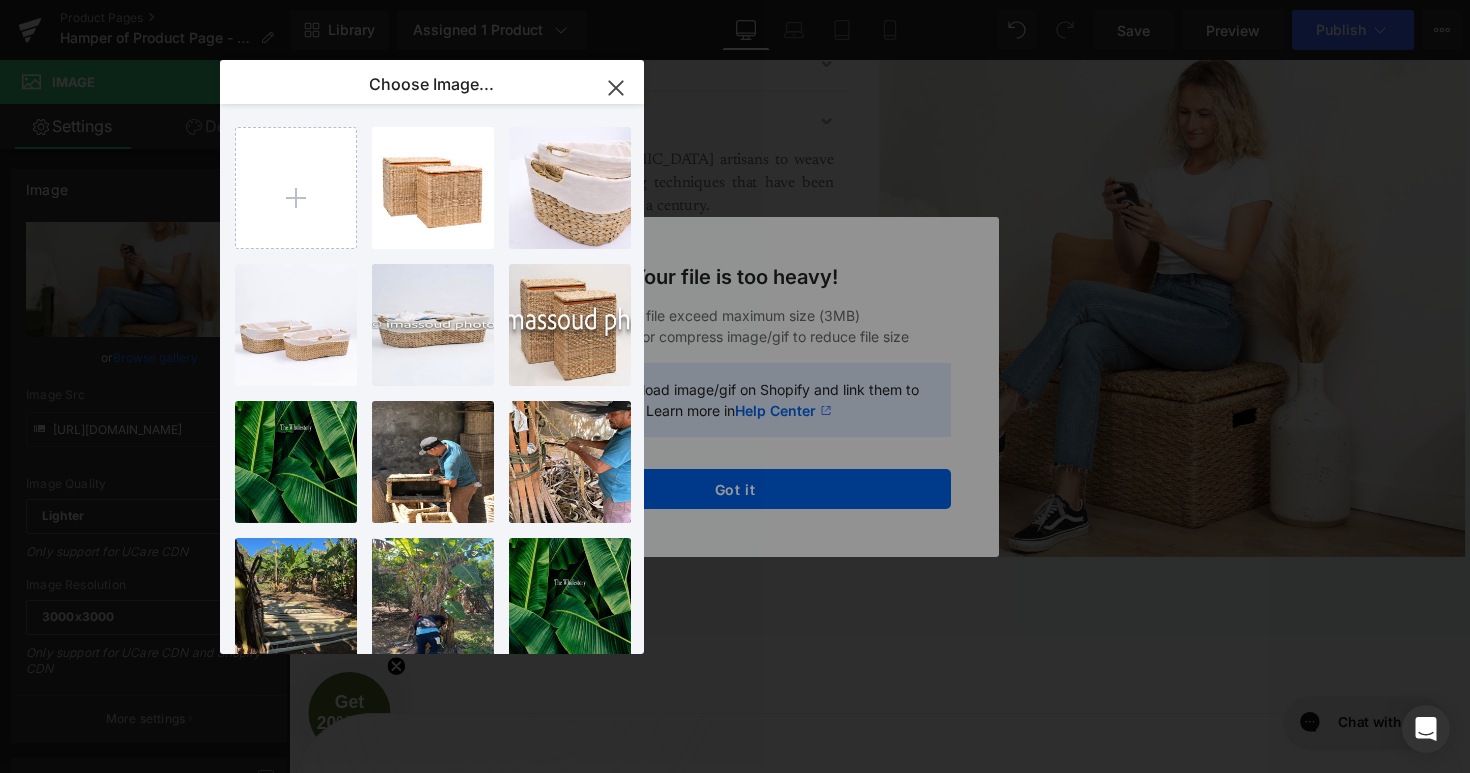 click on "Text Color Highlight Color #333333   Choose Image... Back to Library   Insert     Laundry...ound.png 1.44 MB Delete image? Yes No laundry...le 2.png 1.87 MB Delete image? Yes No laundry...ndle.png 1.09 MB Delete image? Yes No Screens...PM.png 739.03 KB Delete image? Yes No Screens...PM.png 2.30 MB Delete image? Yes No The Who...tory.jpg 168.35 KB Delete image? Yes No IMG_804...8040.jpg 719.23 KB Delete image? Yes No IMG_713...7138.jpg 1.30 MB Delete image? Yes No IMG_542...5423.jpg 1.39 MB Delete image? Yes No IMG_542...5428.jpg 1.77 MB Delete image? Yes No banana ...nd 3.jpg 168.28 KB Delete image? Yes No rectang...ices.png 1.94 MB Delete image? Yes No wholest...9672.jpg 1.44 MB Delete image? Yes No round b...[PERSON_NAME].png 1.77 MB Delete image? Yes No Trunk S...ndle.png 1.09 MB Delete image? Yes No web-9c-...0231.jpg 1.06 MB Delete image? Yes No hi_res-..._1x1.jpg 2.76 MB Delete image? Yes No hi_res-..._1x1.jpg 2.76 MB Delete image? Yes No hi_res-...[DATE].jpg 1.47 MB Delete image? Yes No hi_res-...00_2.jpg 1.05 MB" at bounding box center [735, 0] 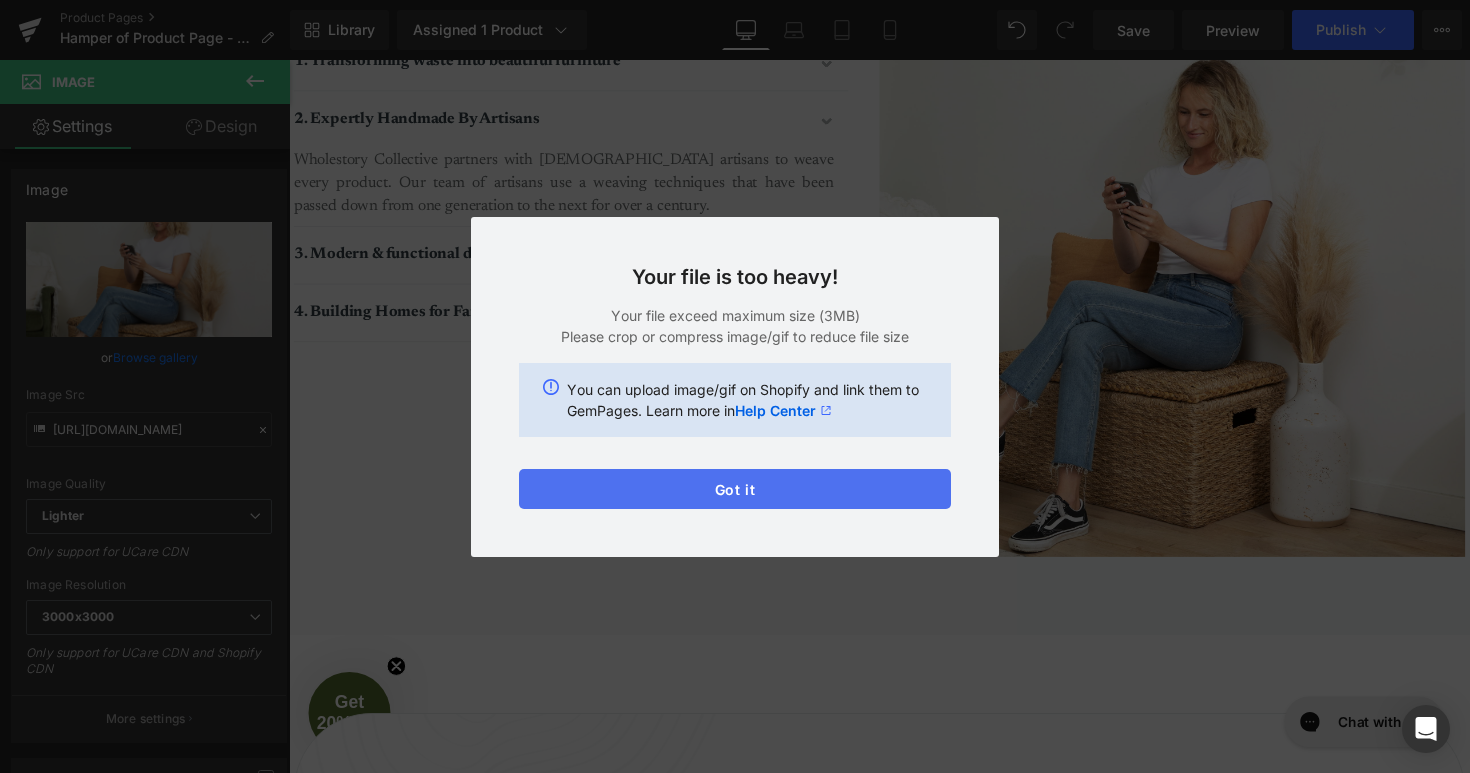 click on "Got it" at bounding box center (735, 489) 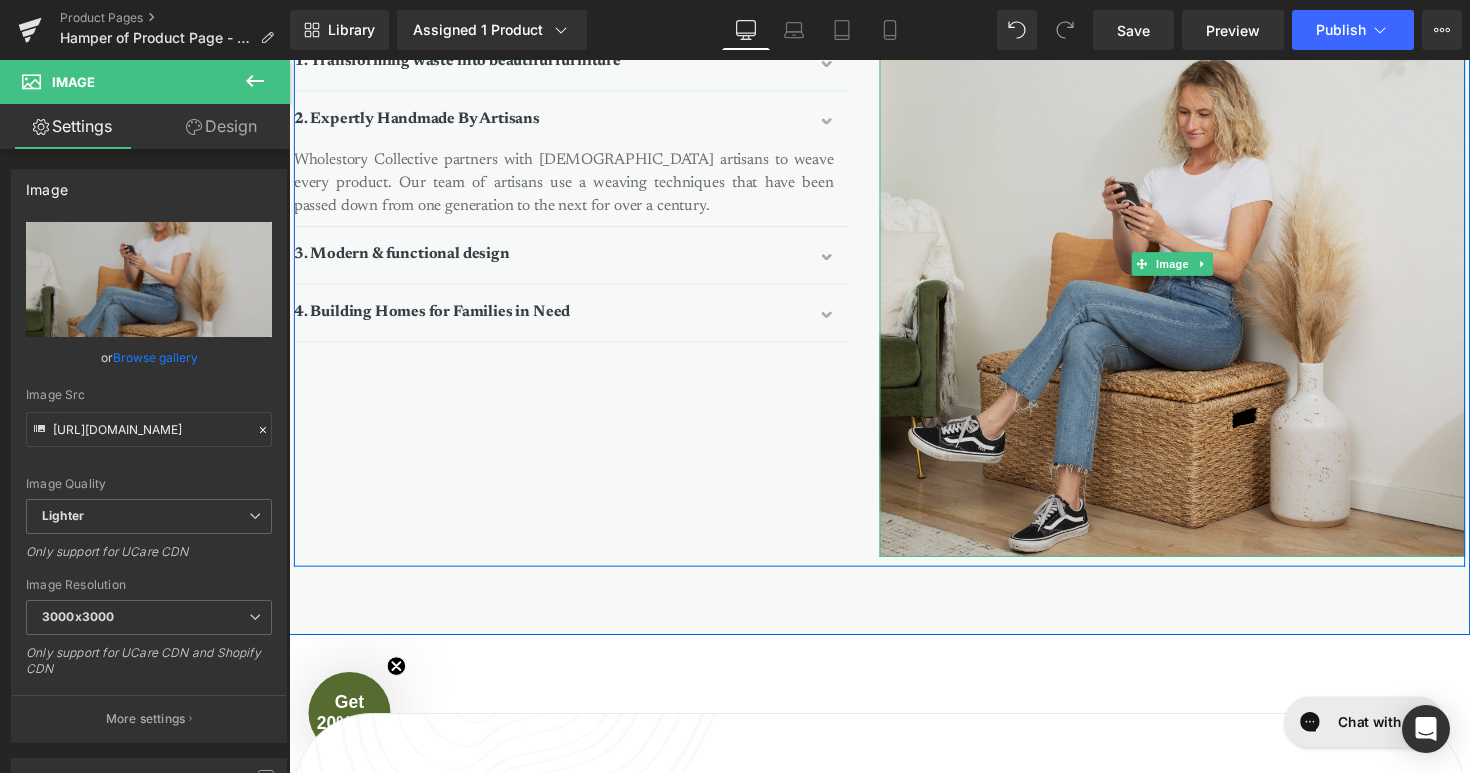 click at bounding box center [1194, 269] 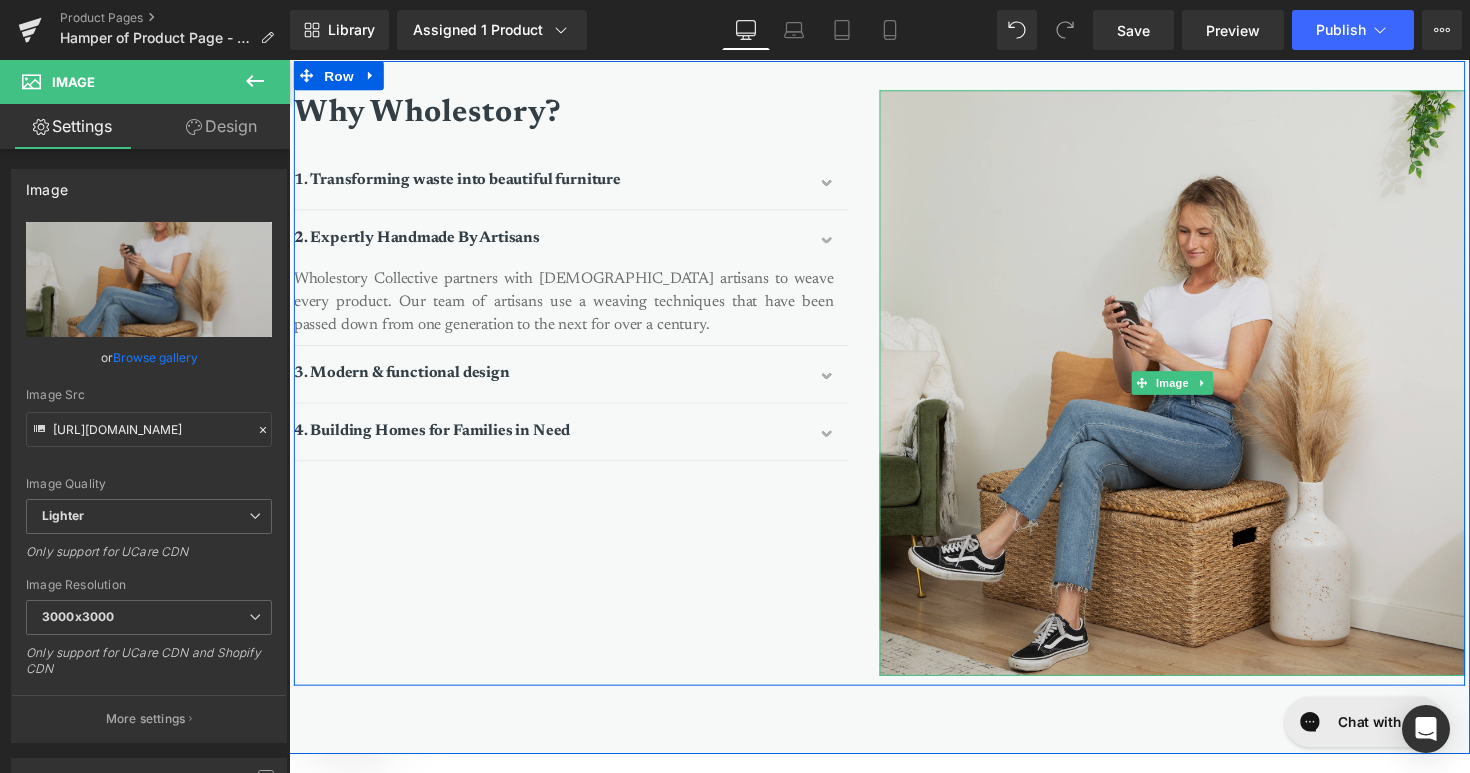 scroll, scrollTop: 2323, scrollLeft: 0, axis: vertical 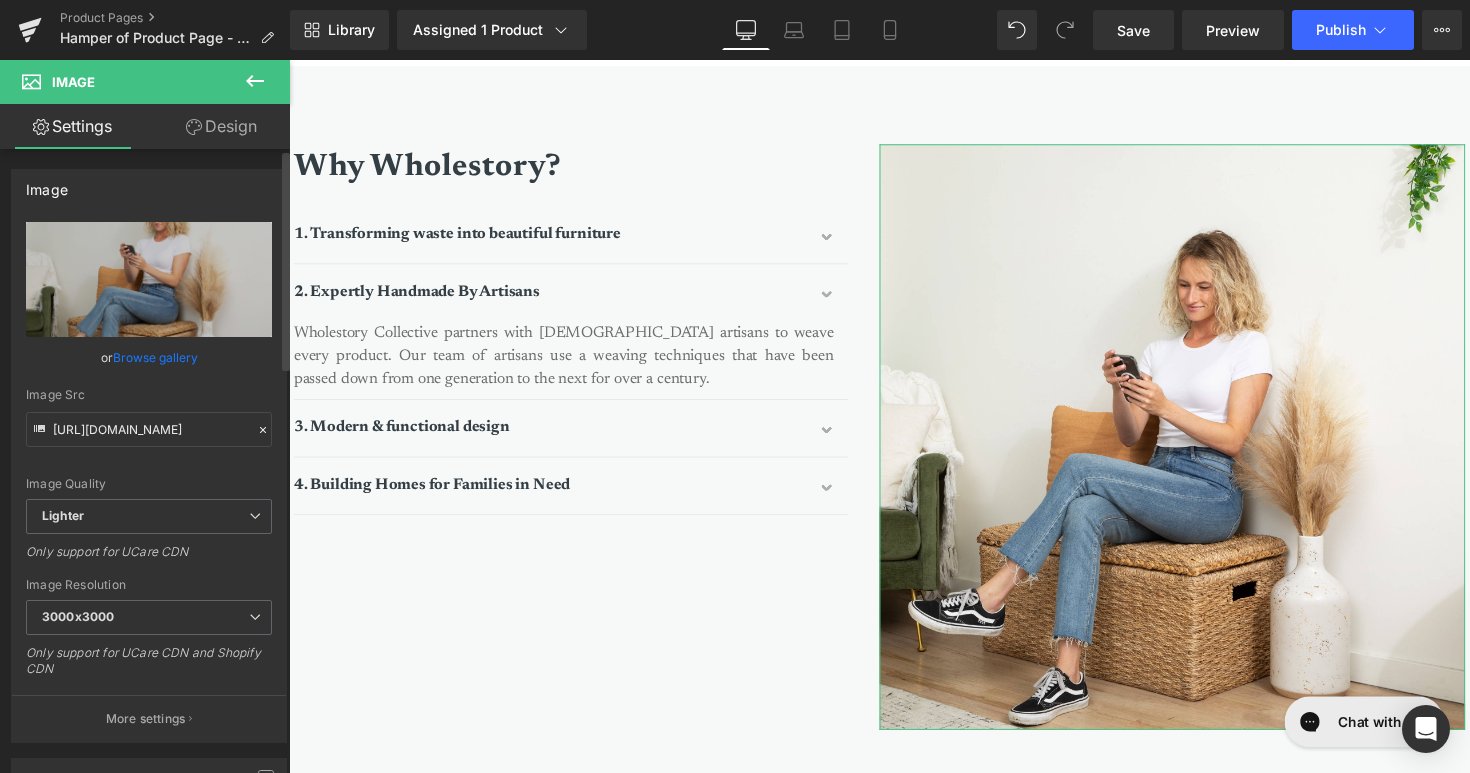 click on "Browse gallery" at bounding box center [155, 357] 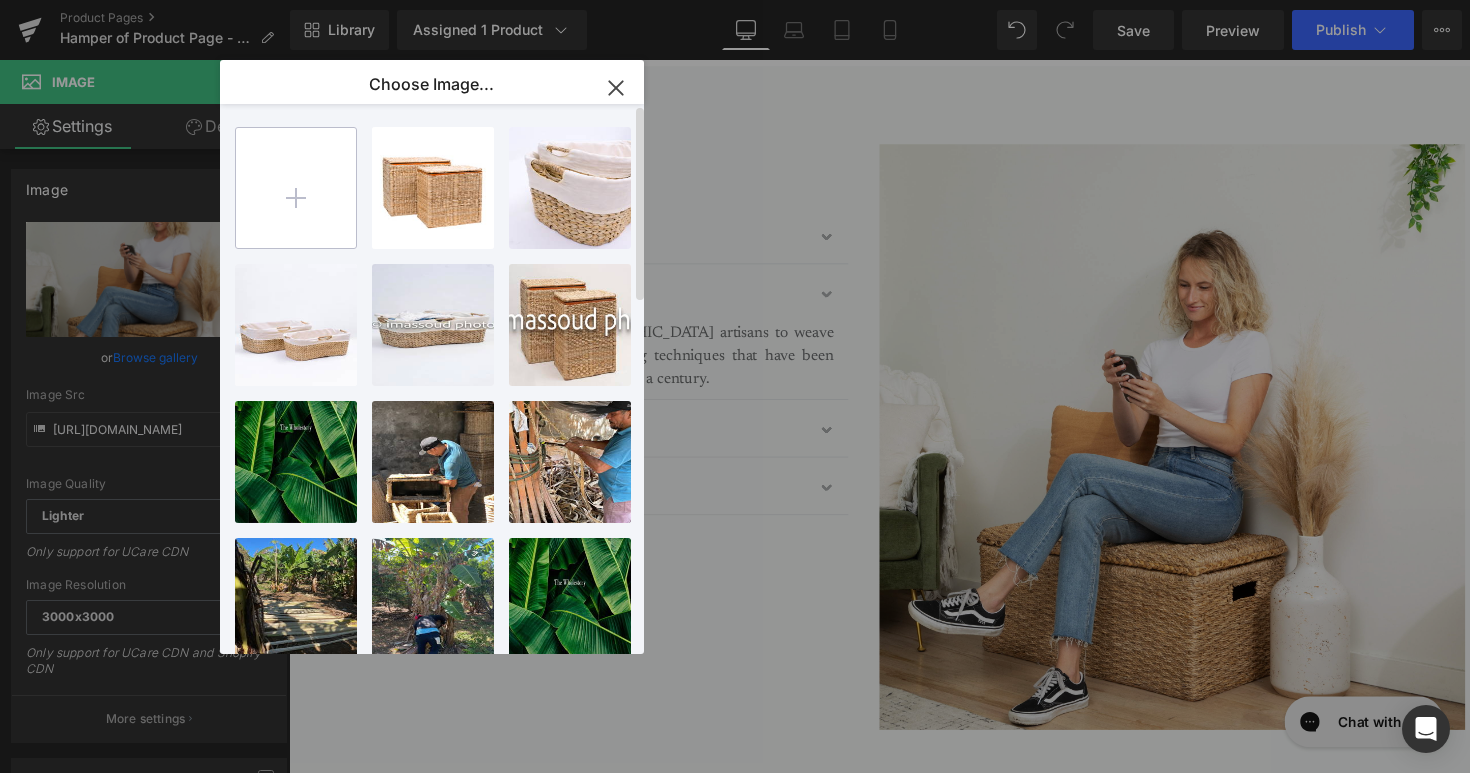 click at bounding box center (296, 188) 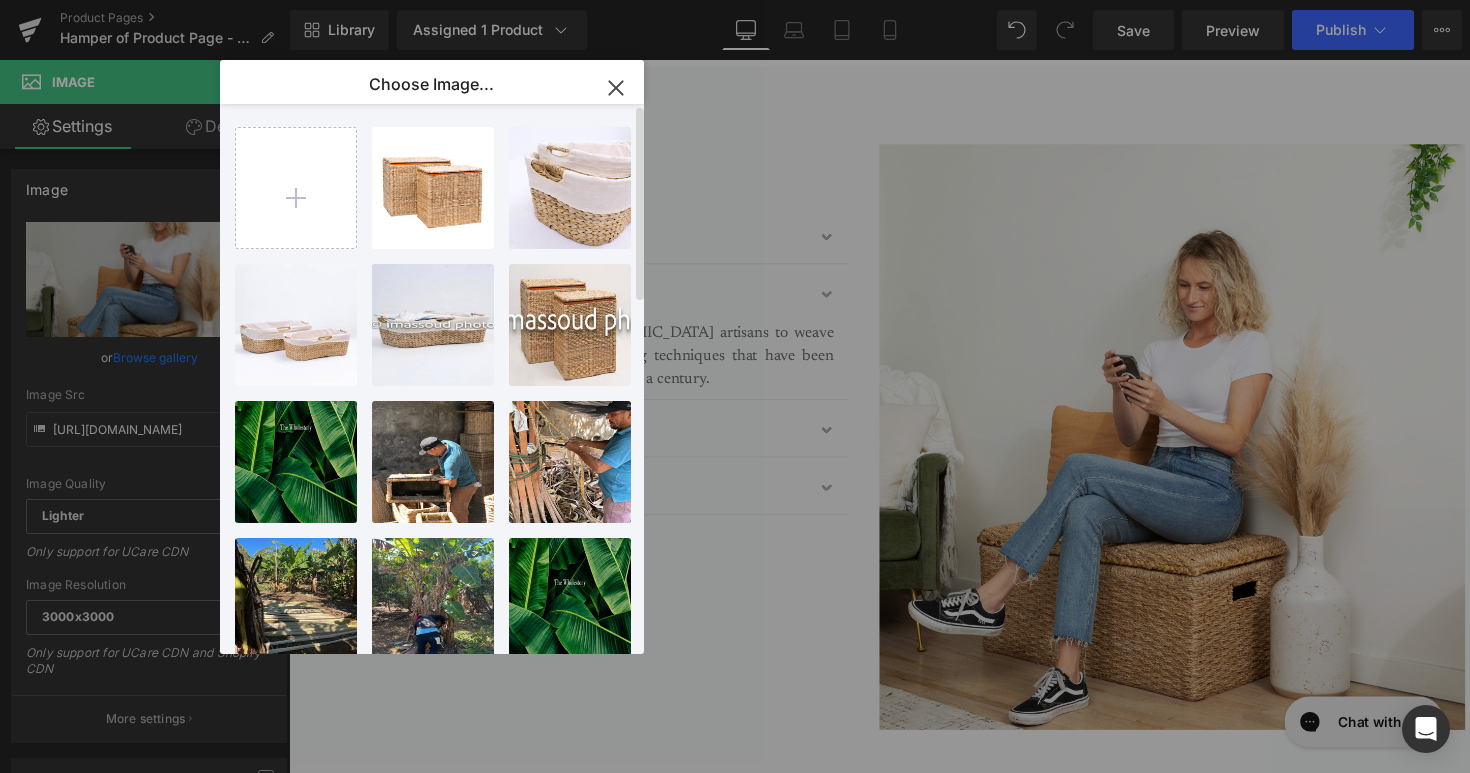 type on "C:\fakepath\Hamper website living room.png" 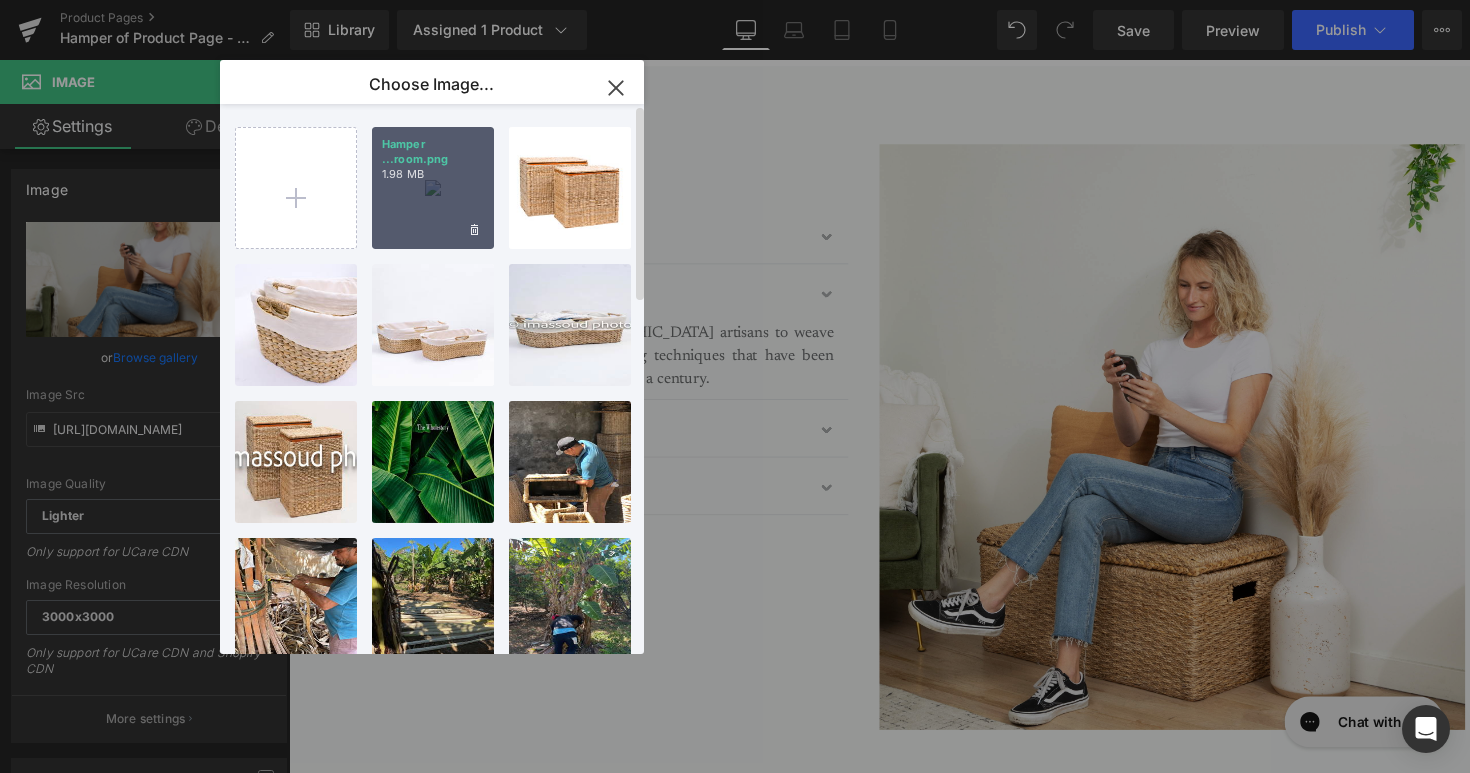 click on "Hamper ...room.png 1.98 MB" at bounding box center [433, 188] 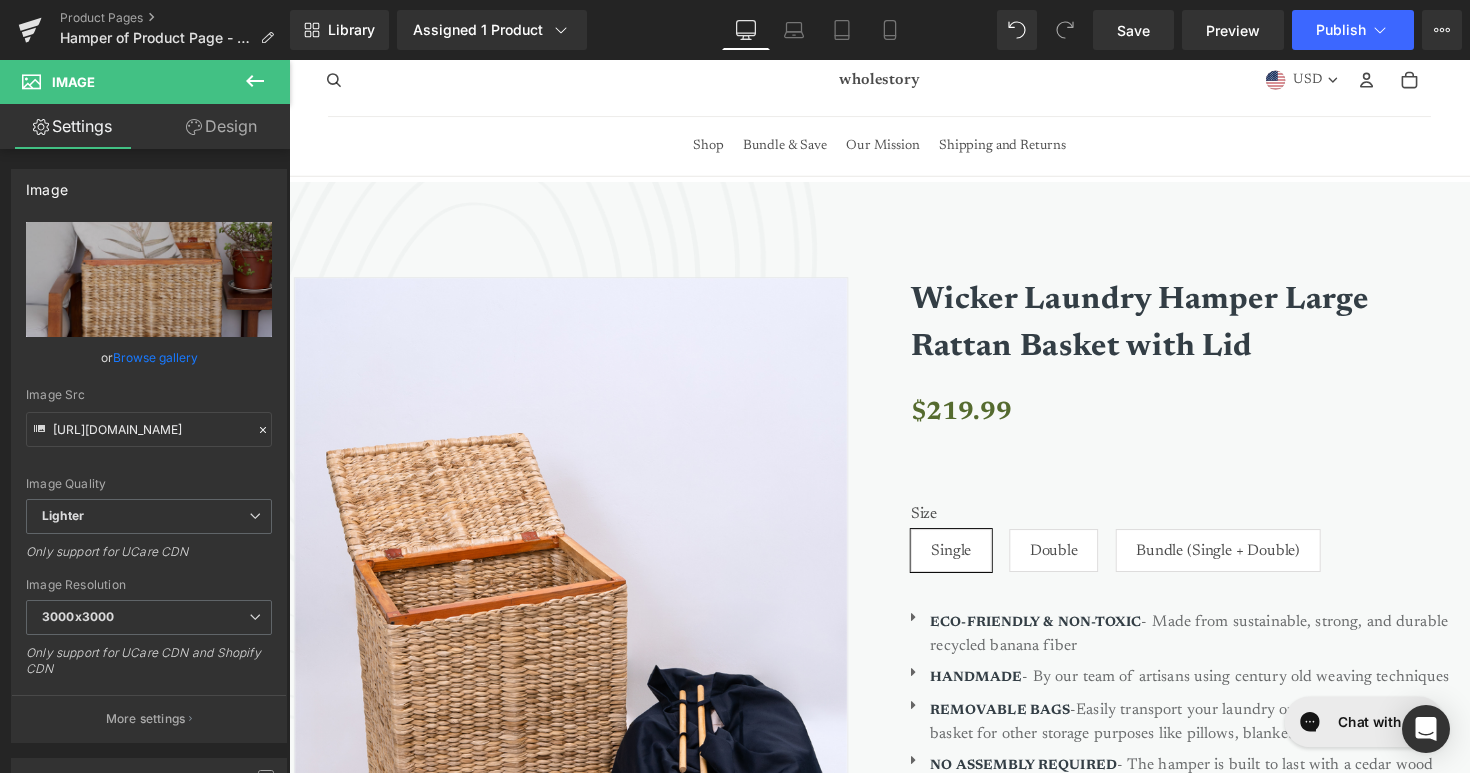 scroll, scrollTop: 0, scrollLeft: 0, axis: both 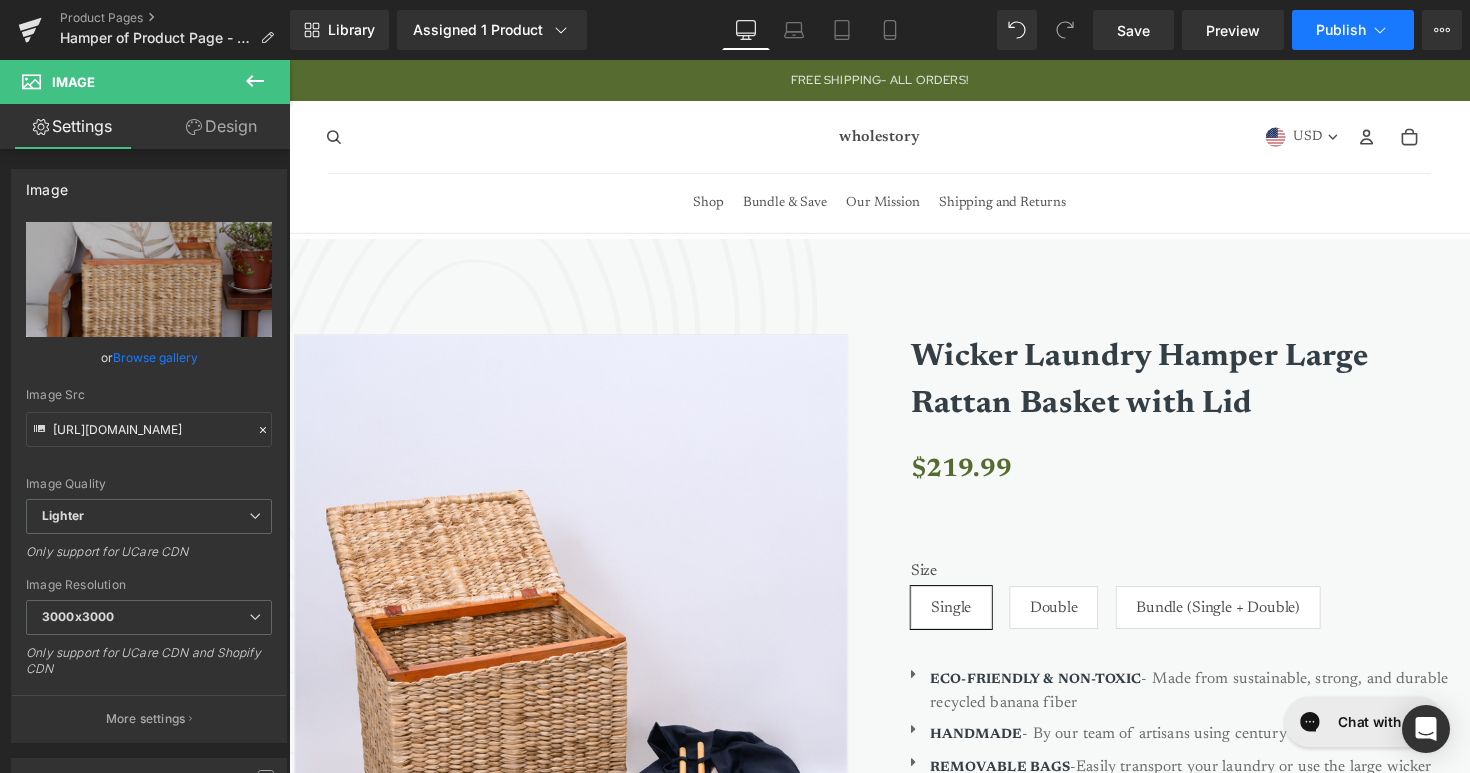 click on "Publish" at bounding box center (1341, 30) 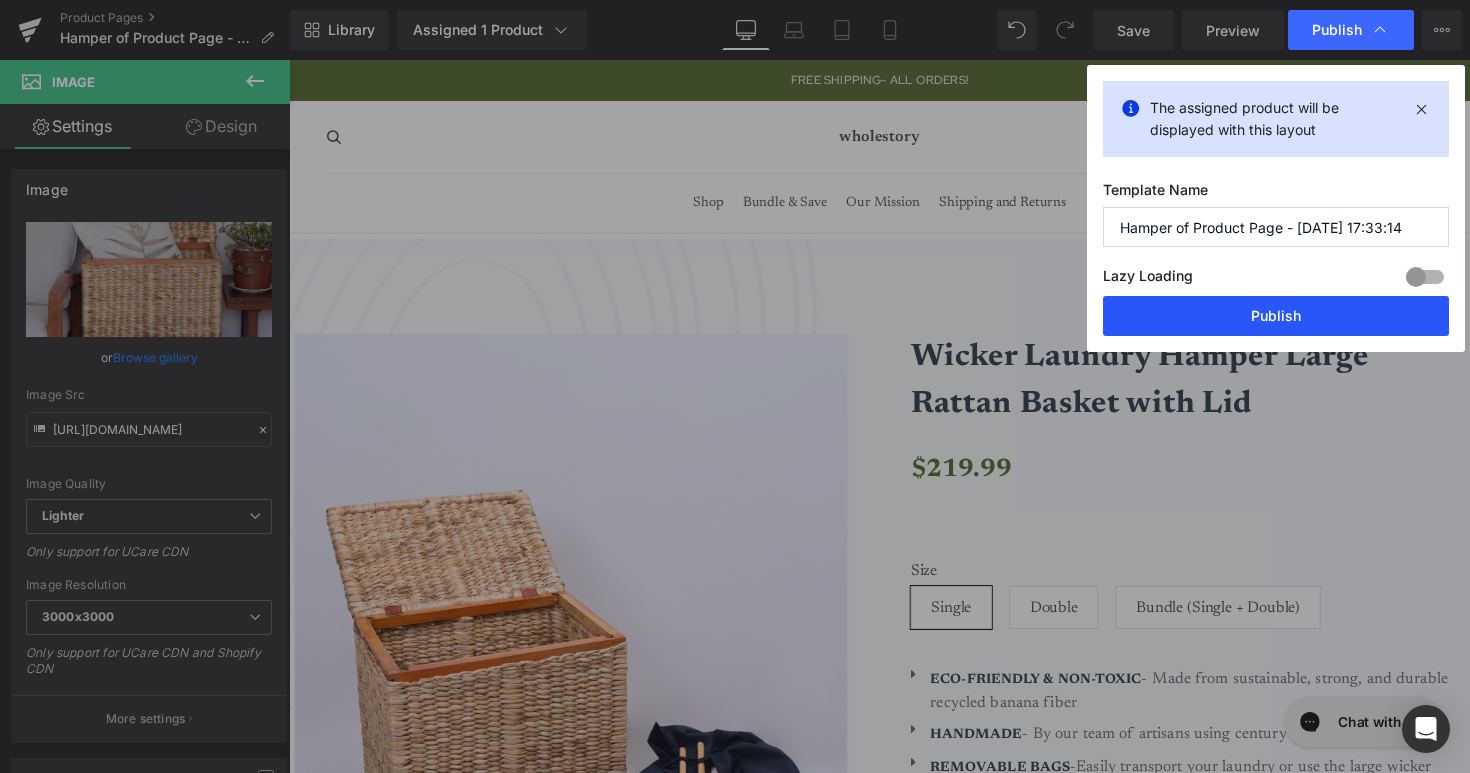 click on "Publish" at bounding box center (1276, 316) 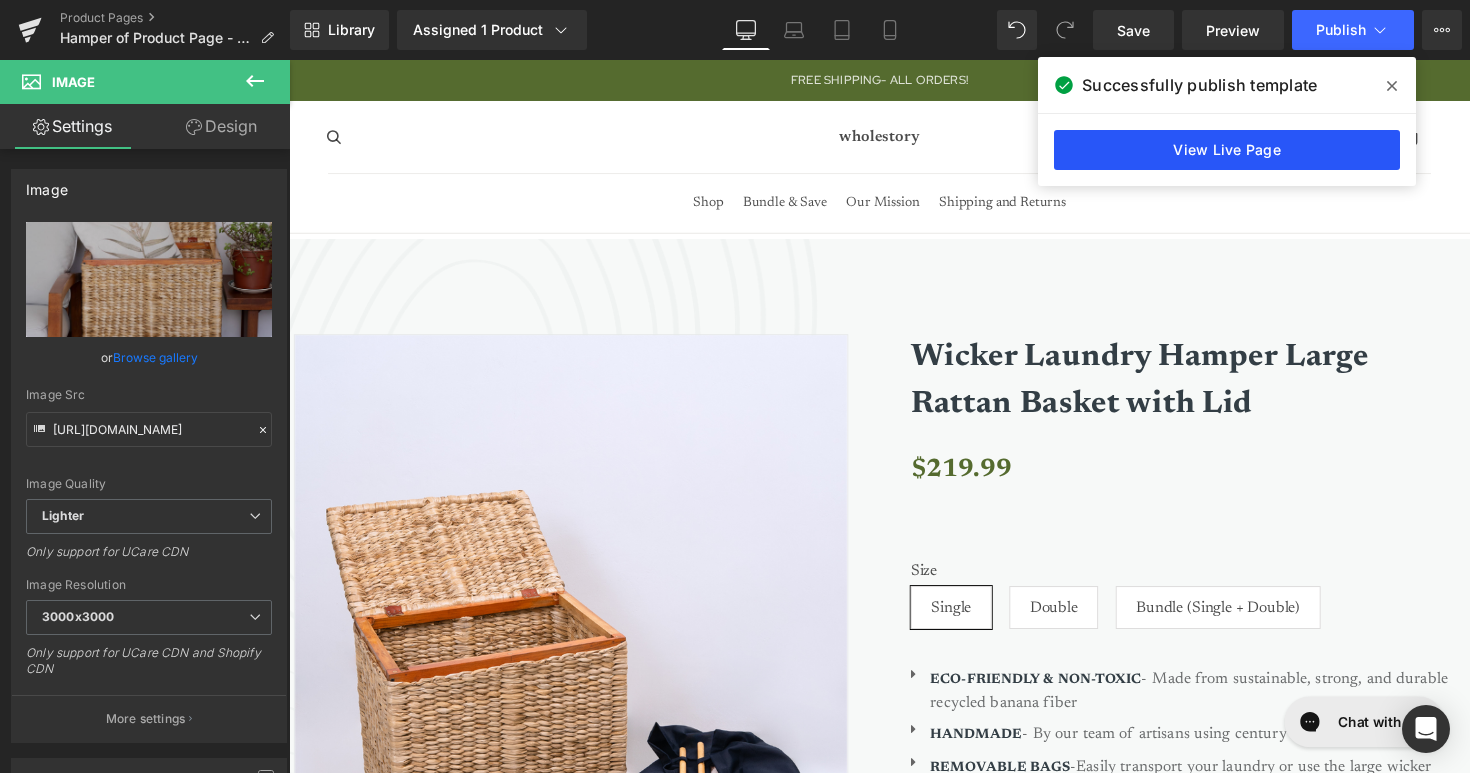 click on "View Live Page" at bounding box center (1227, 150) 